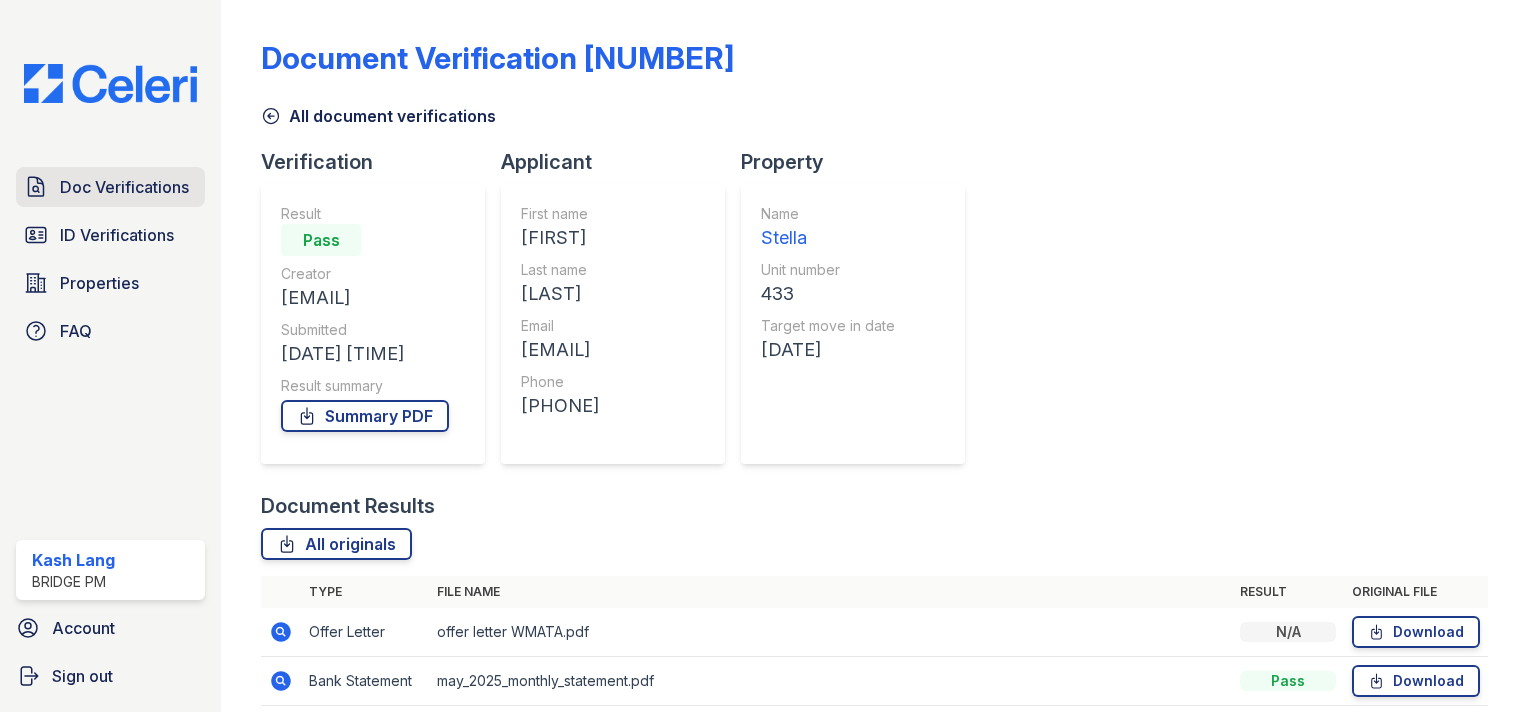 scroll, scrollTop: 0, scrollLeft: 0, axis: both 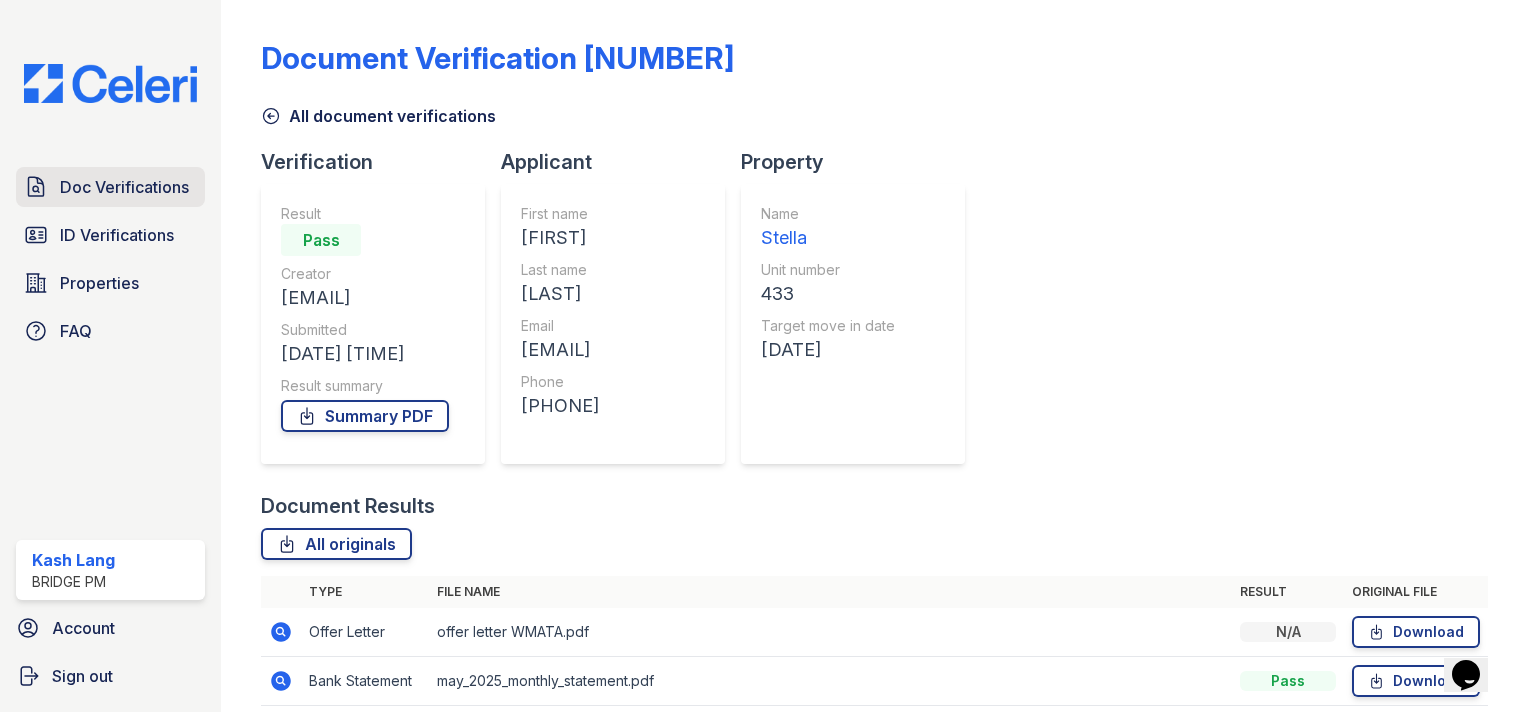 click on "Doc Verifications" at bounding box center [124, 187] 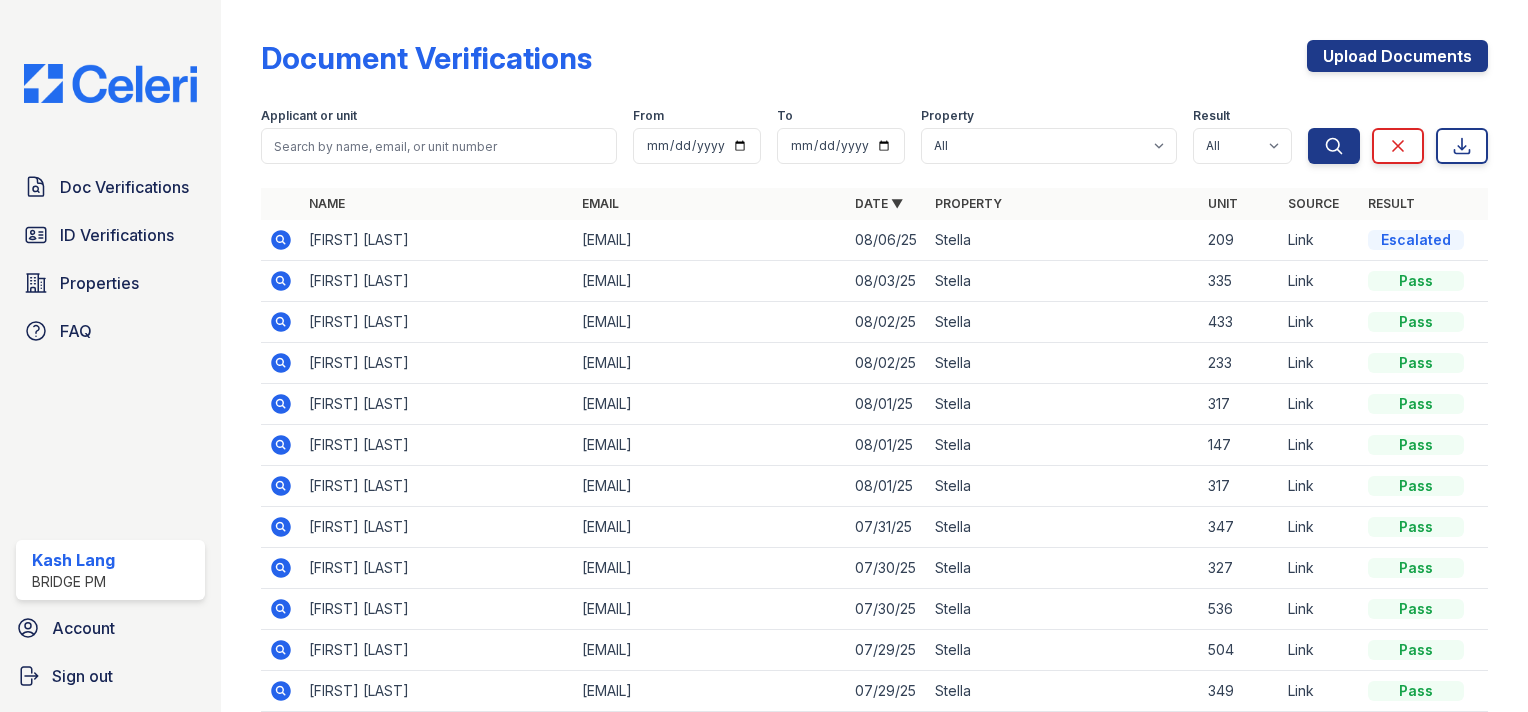click 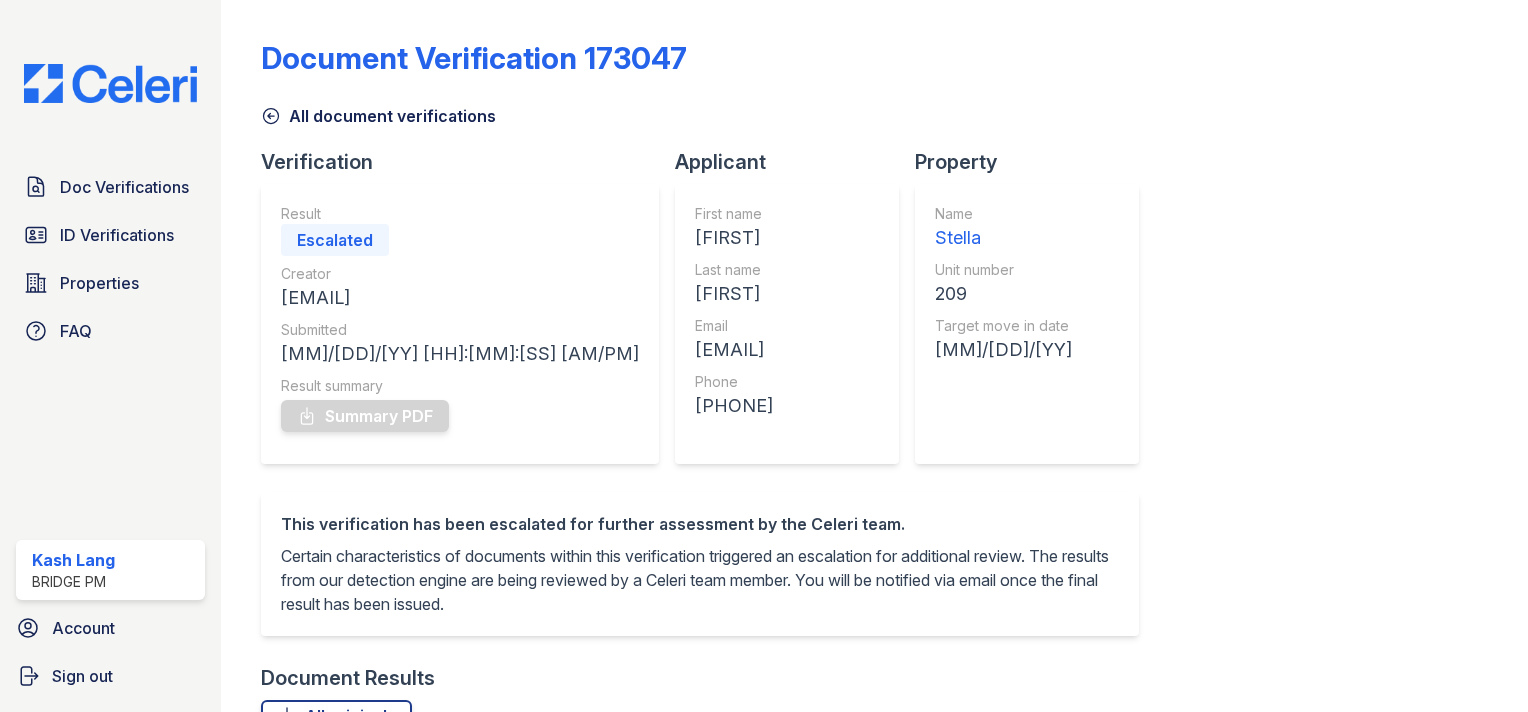 scroll, scrollTop: 0, scrollLeft: 0, axis: both 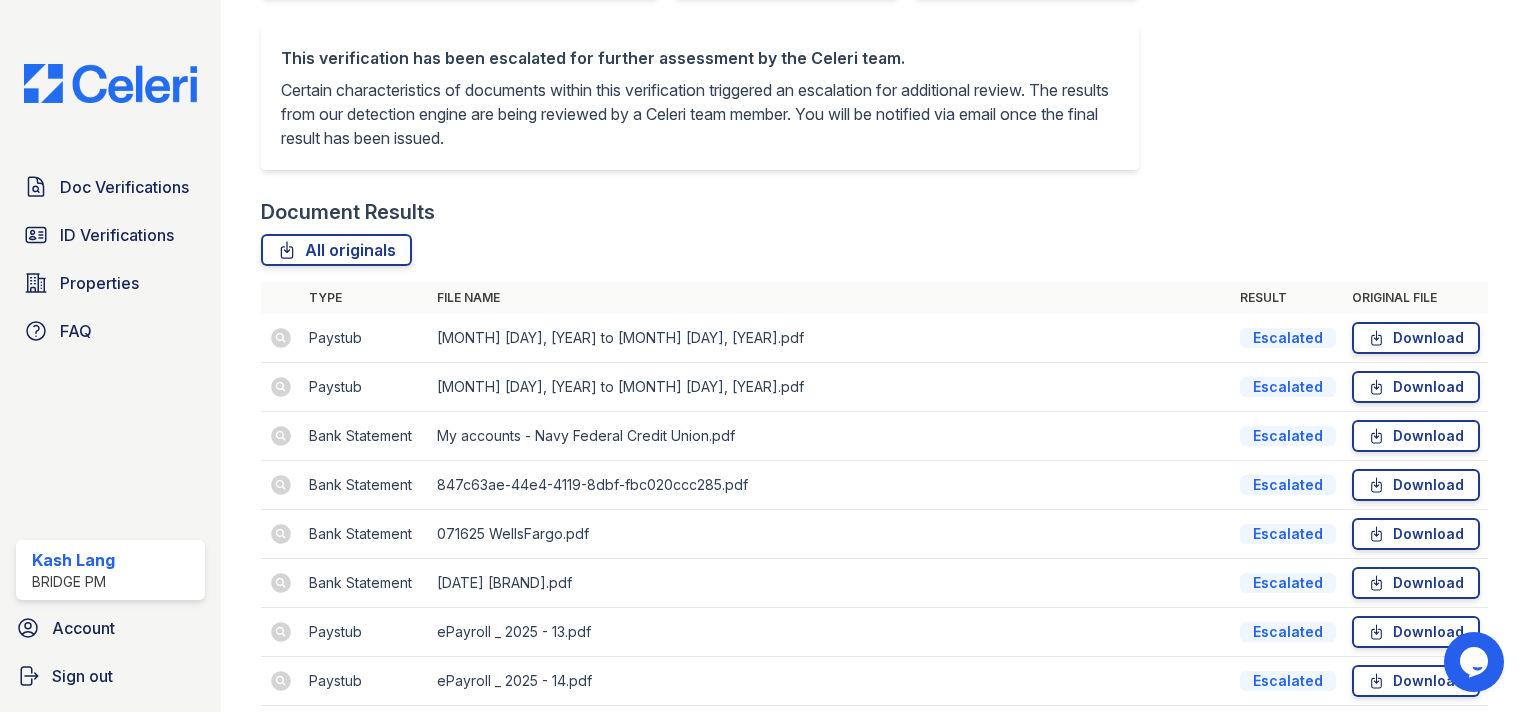 click at bounding box center [281, 632] 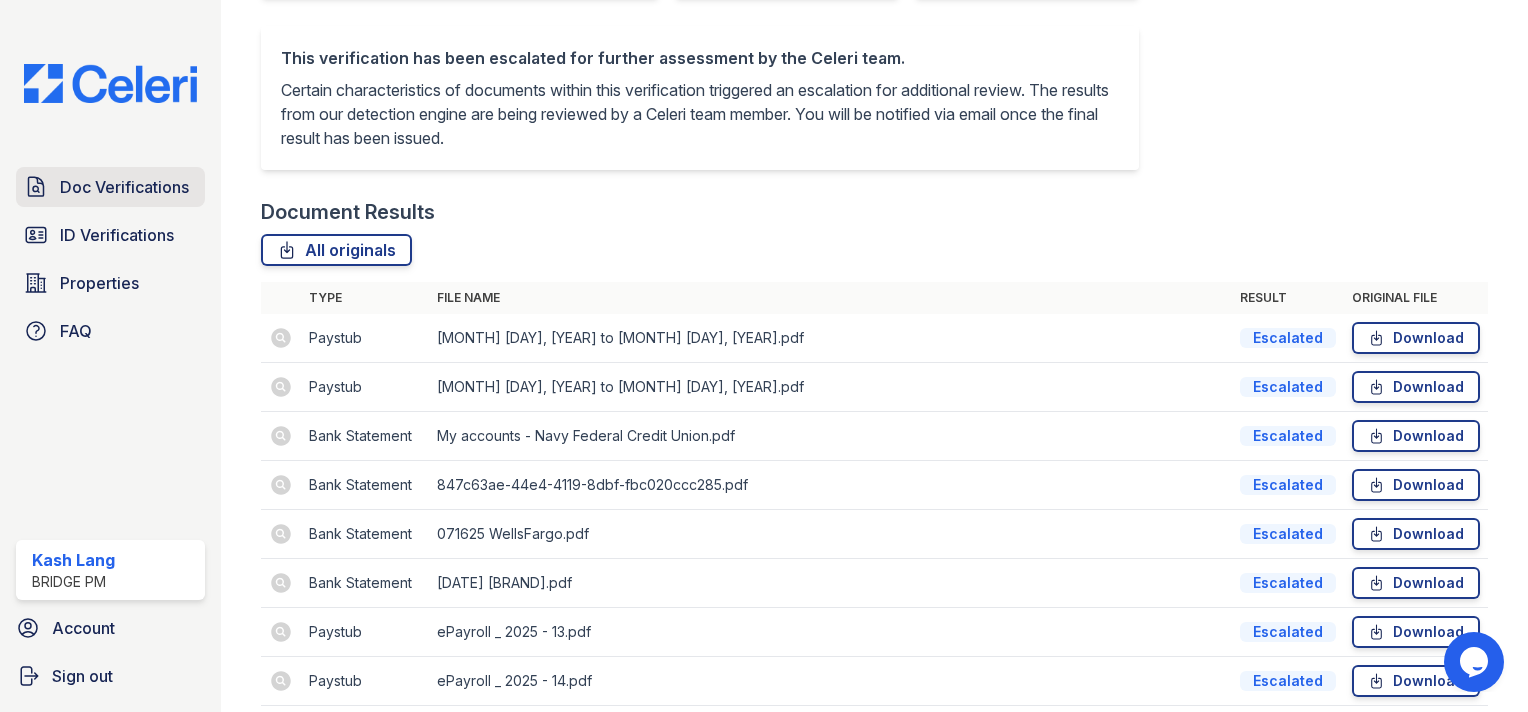 click on "Doc Verifications" at bounding box center [110, 187] 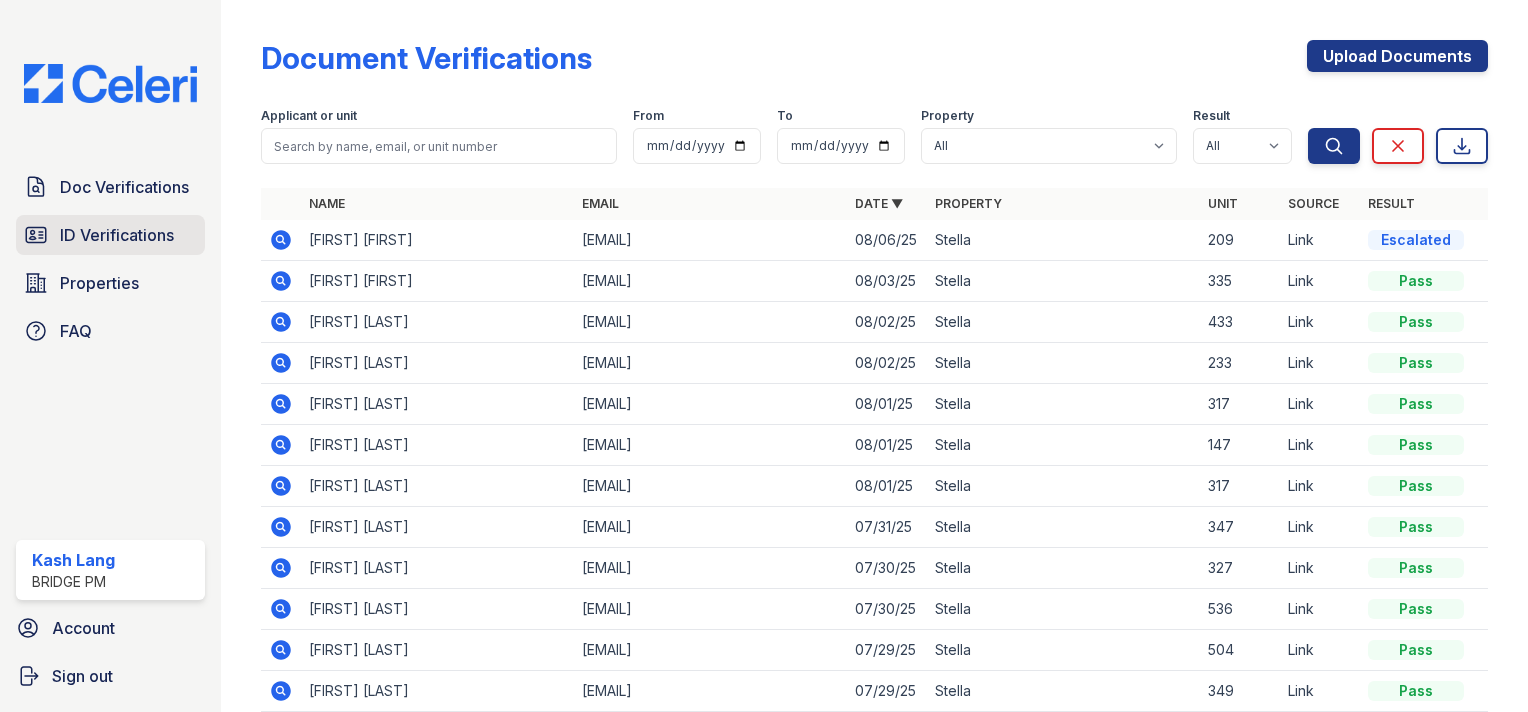 click on "ID Verifications" at bounding box center (117, 235) 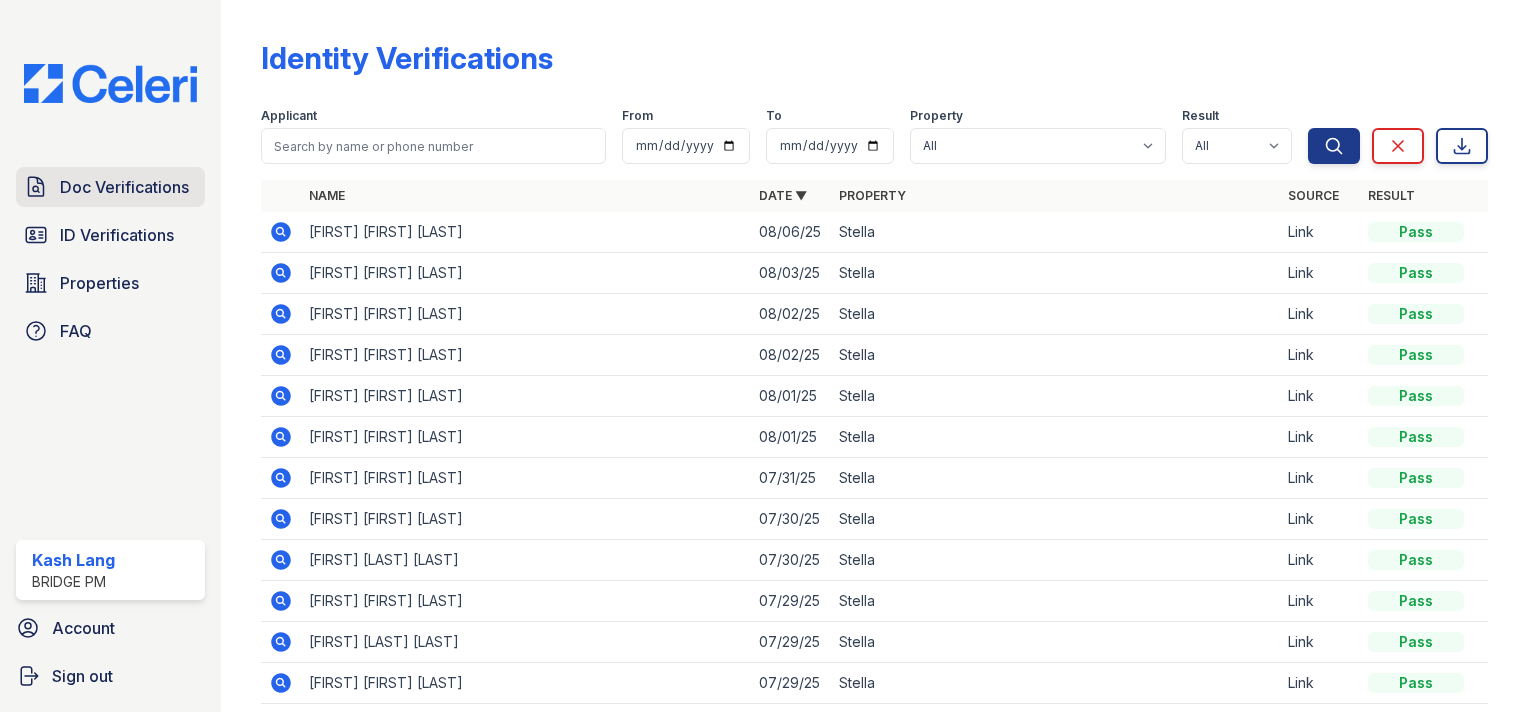 click on "Doc Verifications" at bounding box center [124, 187] 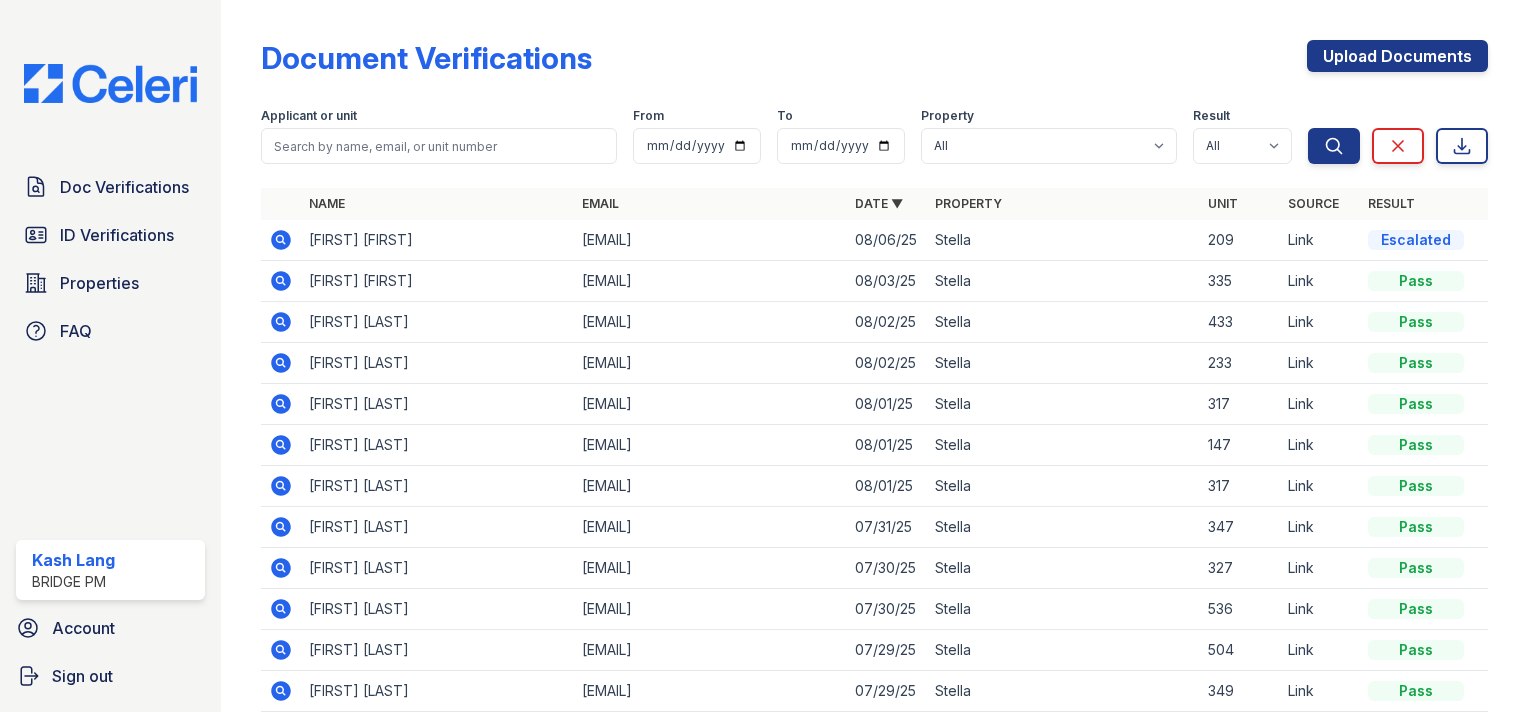 click 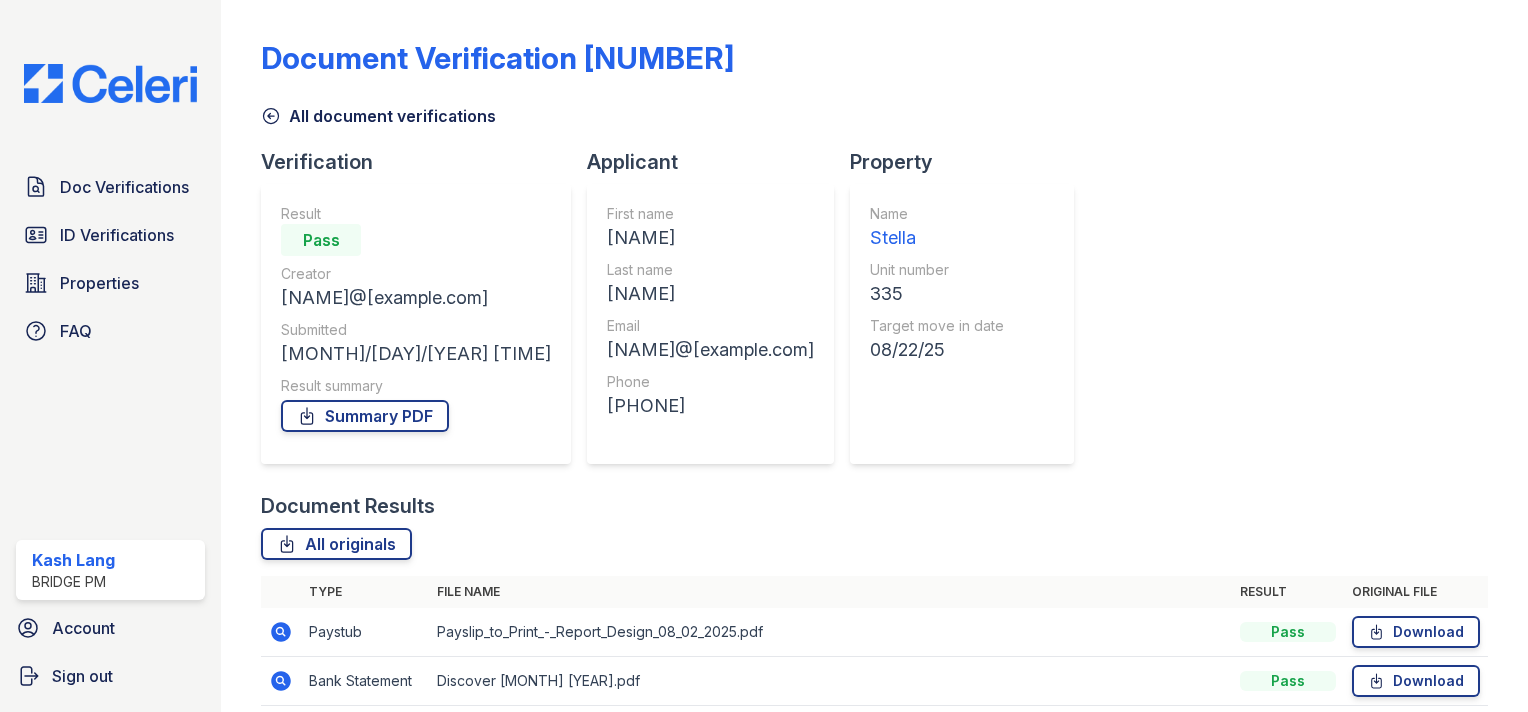 scroll, scrollTop: 0, scrollLeft: 0, axis: both 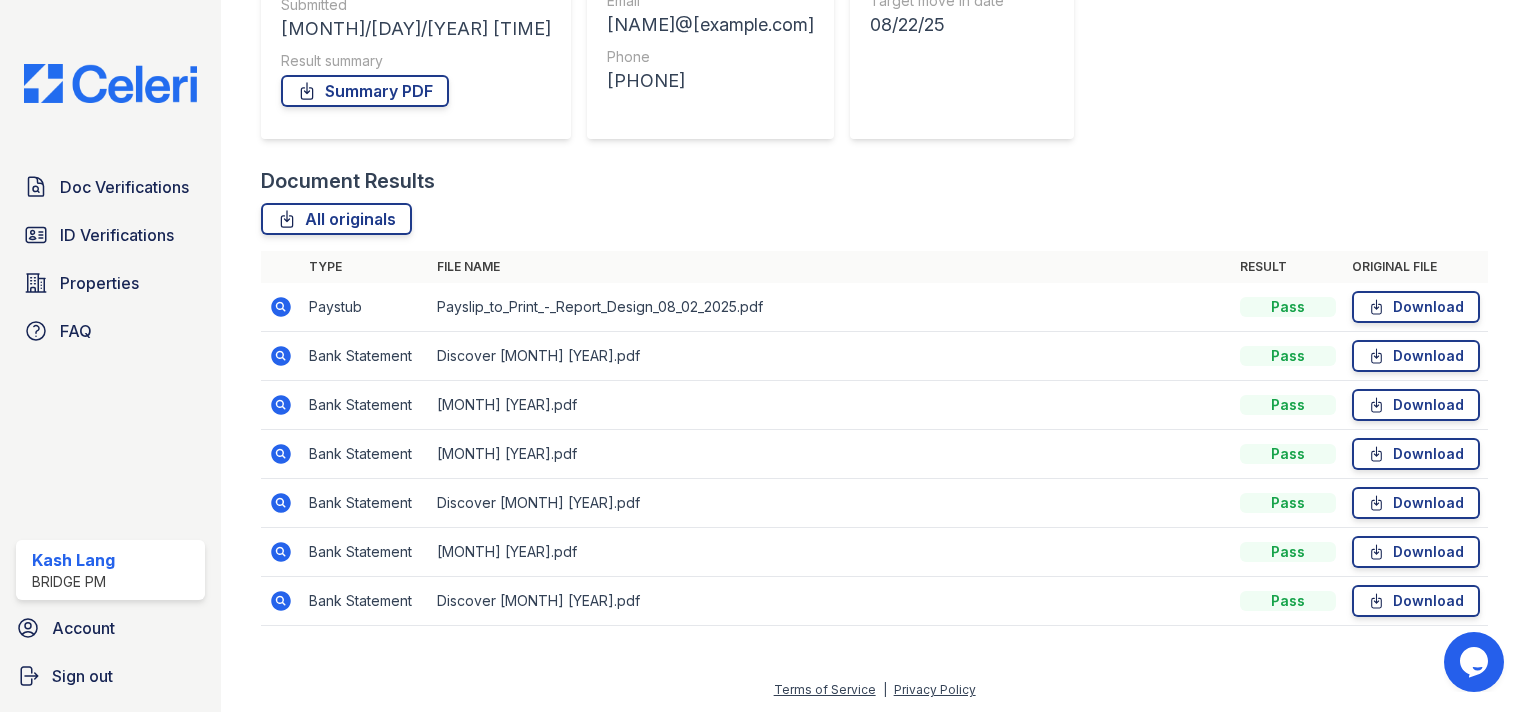 click 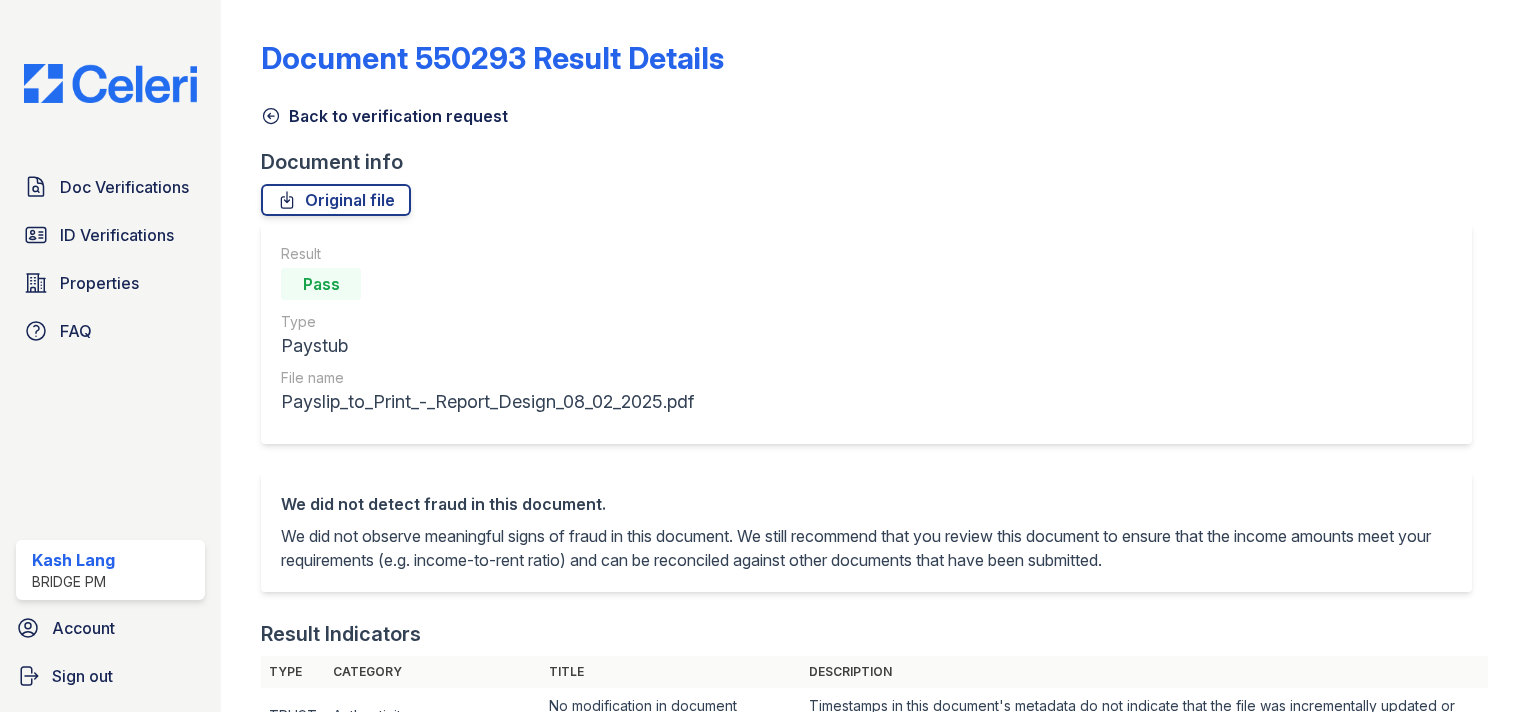 scroll, scrollTop: 0, scrollLeft: 0, axis: both 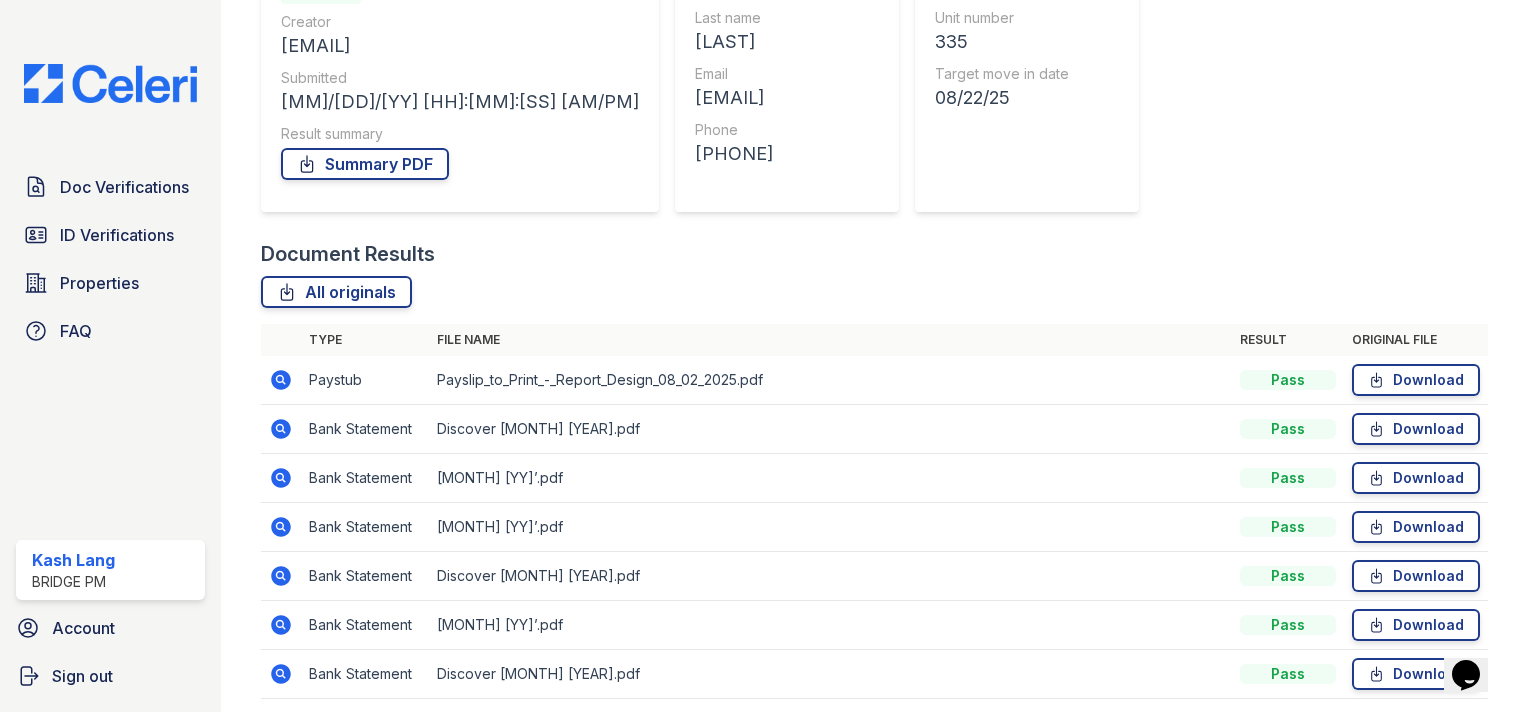 click 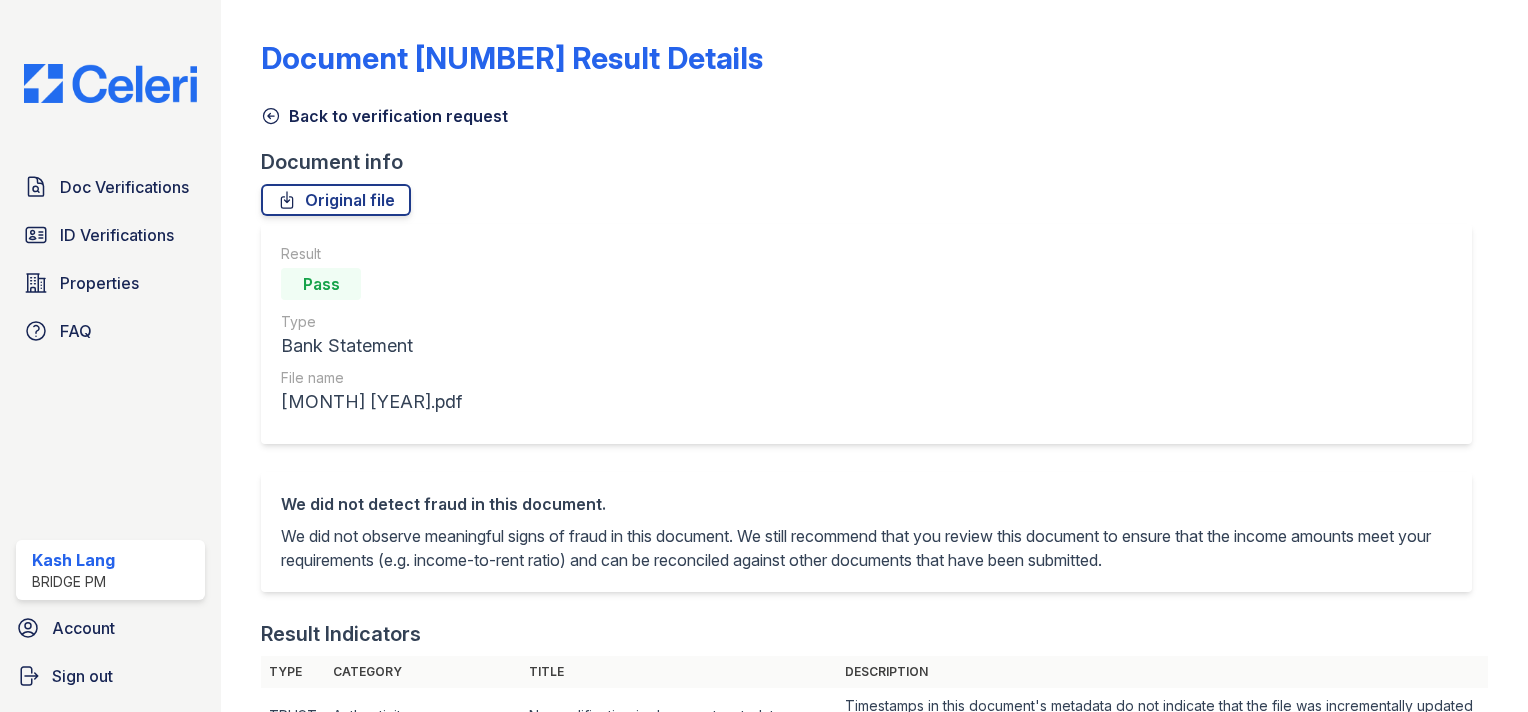 scroll, scrollTop: 0, scrollLeft: 0, axis: both 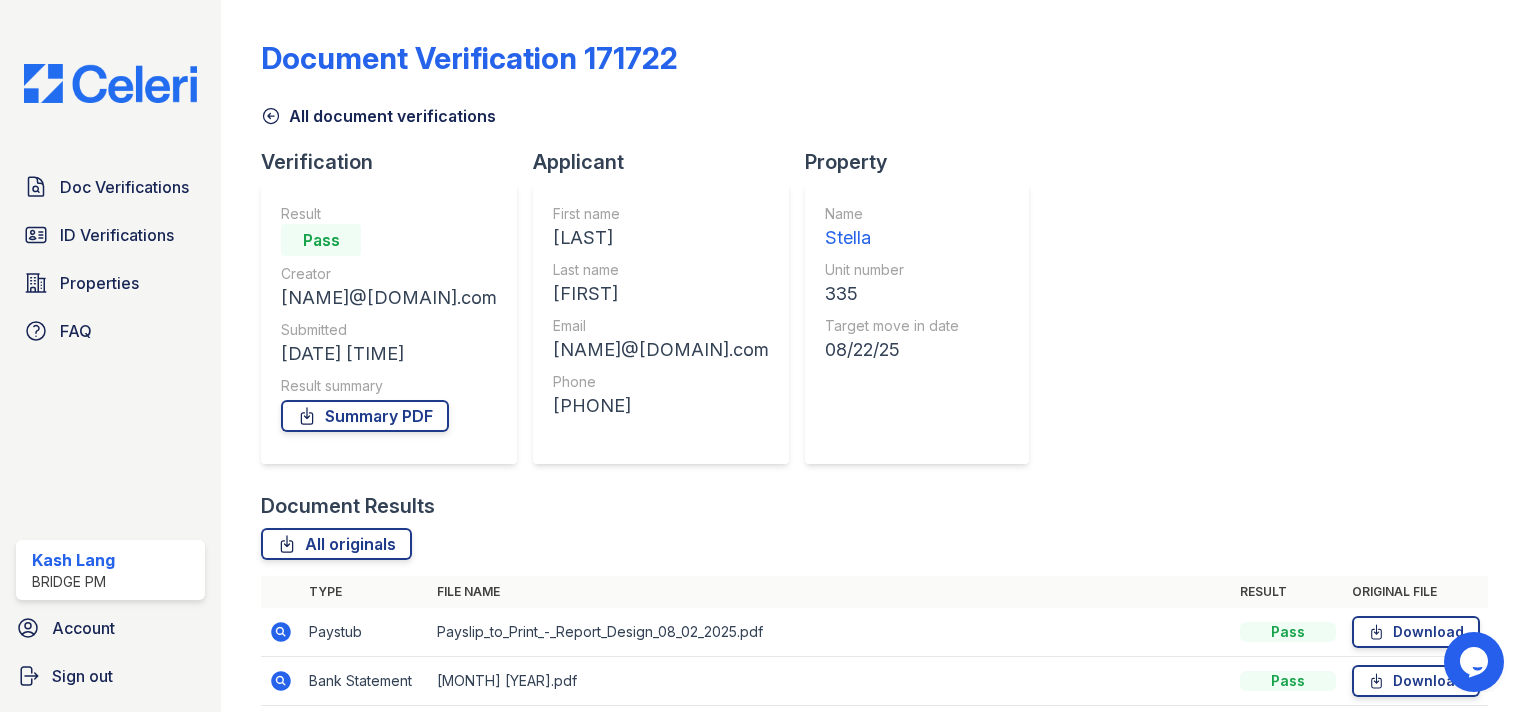 click 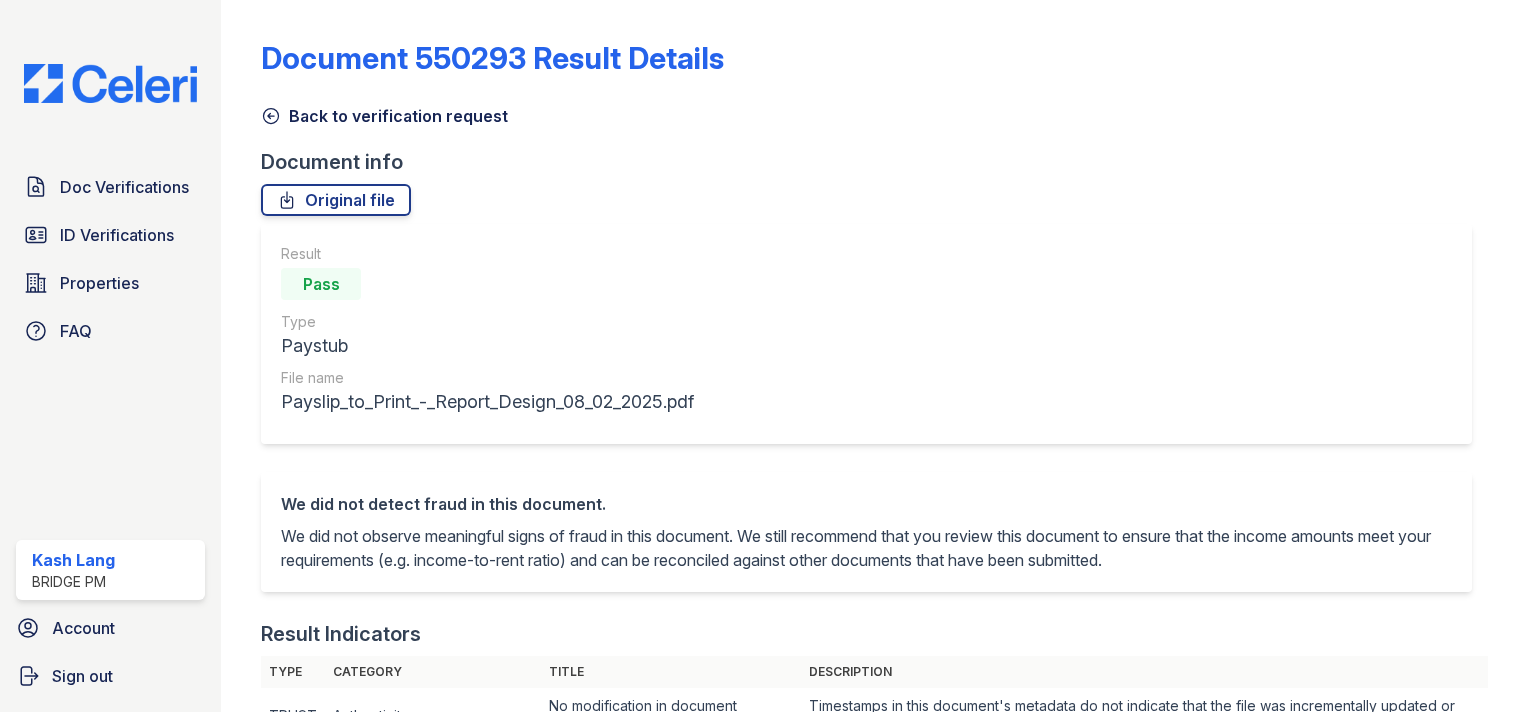 scroll, scrollTop: 0, scrollLeft: 0, axis: both 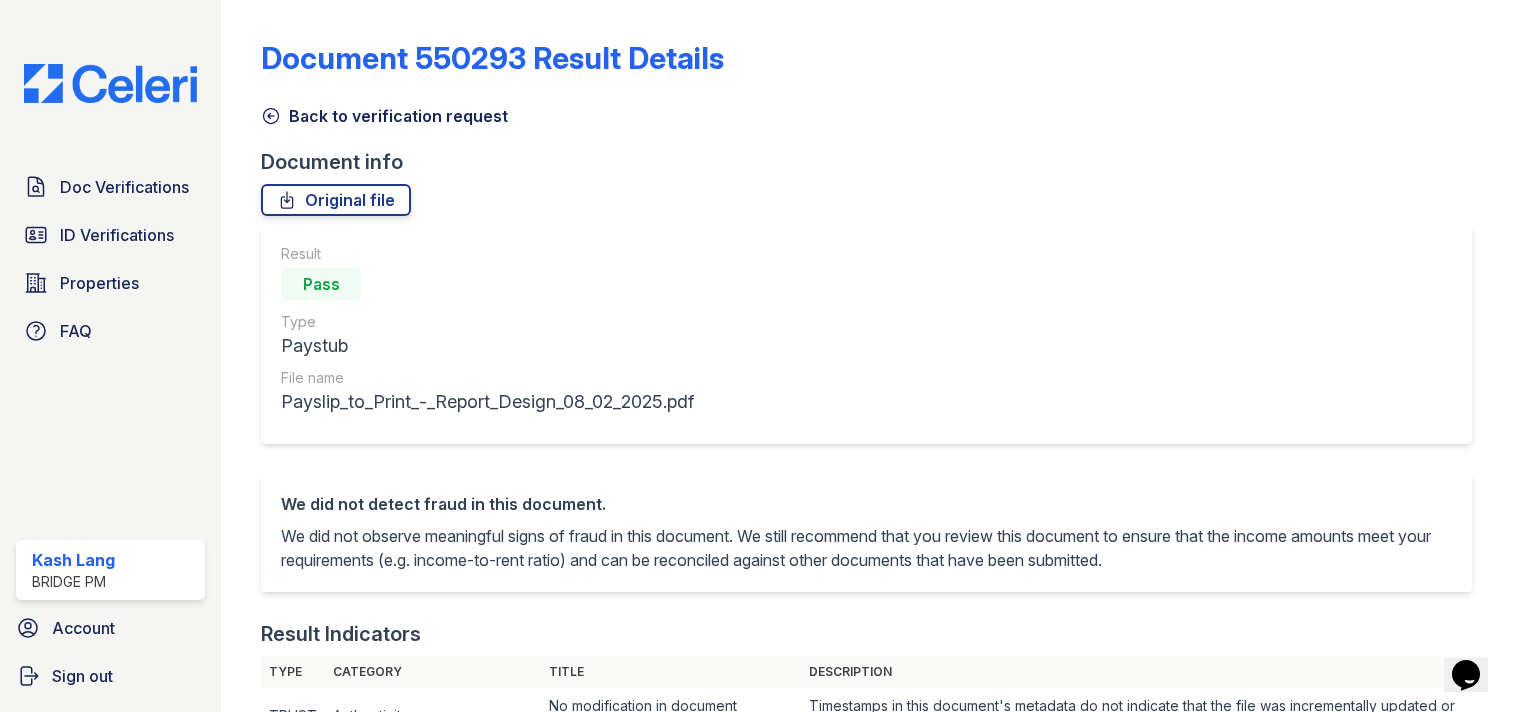 click 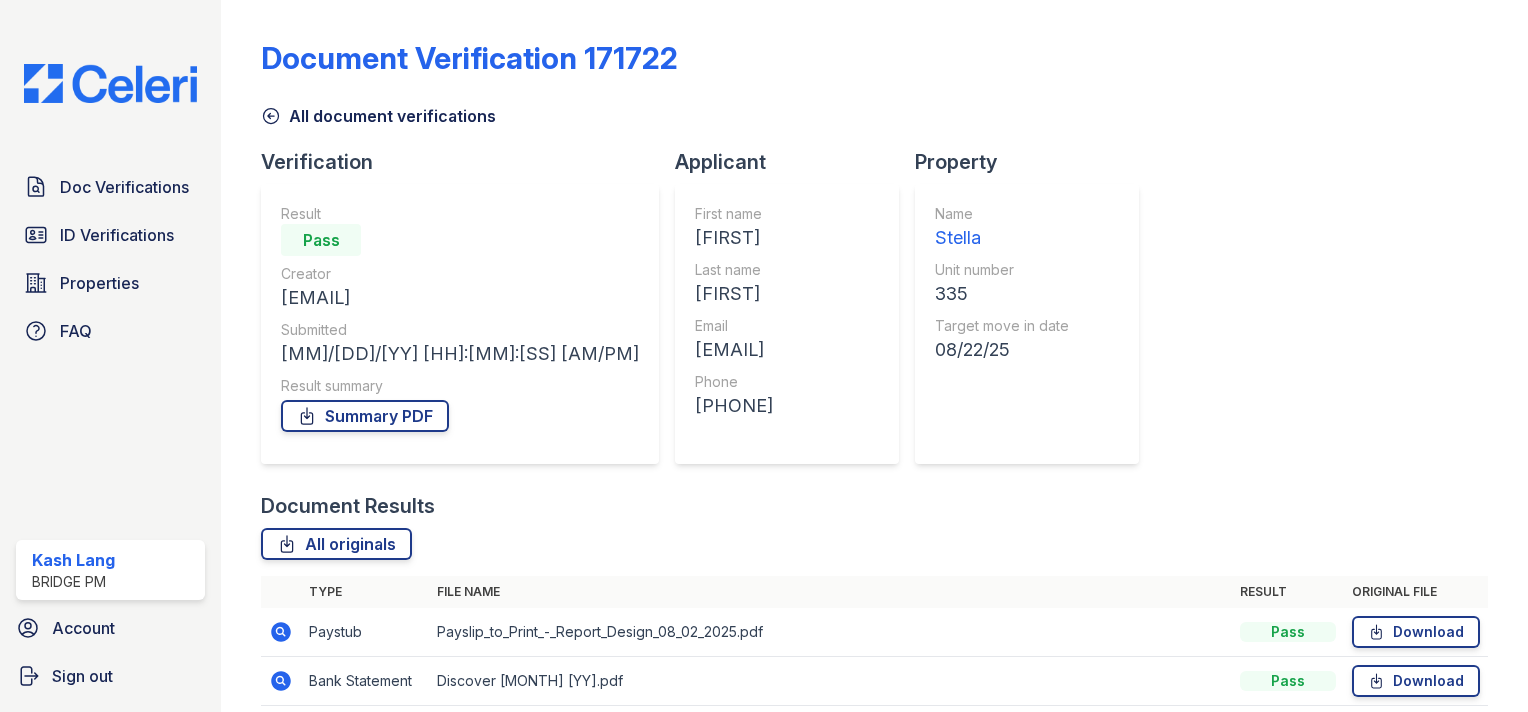 scroll, scrollTop: 325, scrollLeft: 0, axis: vertical 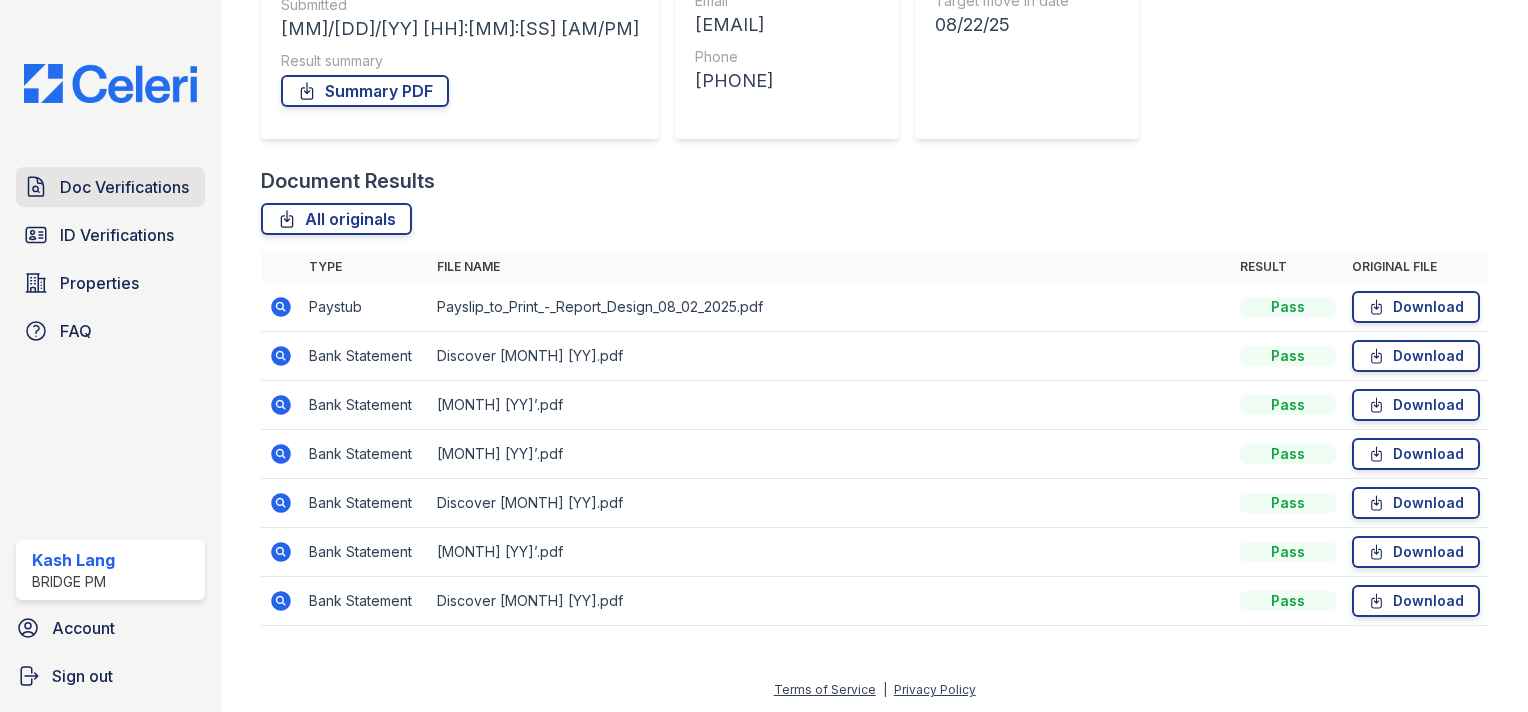 click on "Doc Verifications" at bounding box center [124, 187] 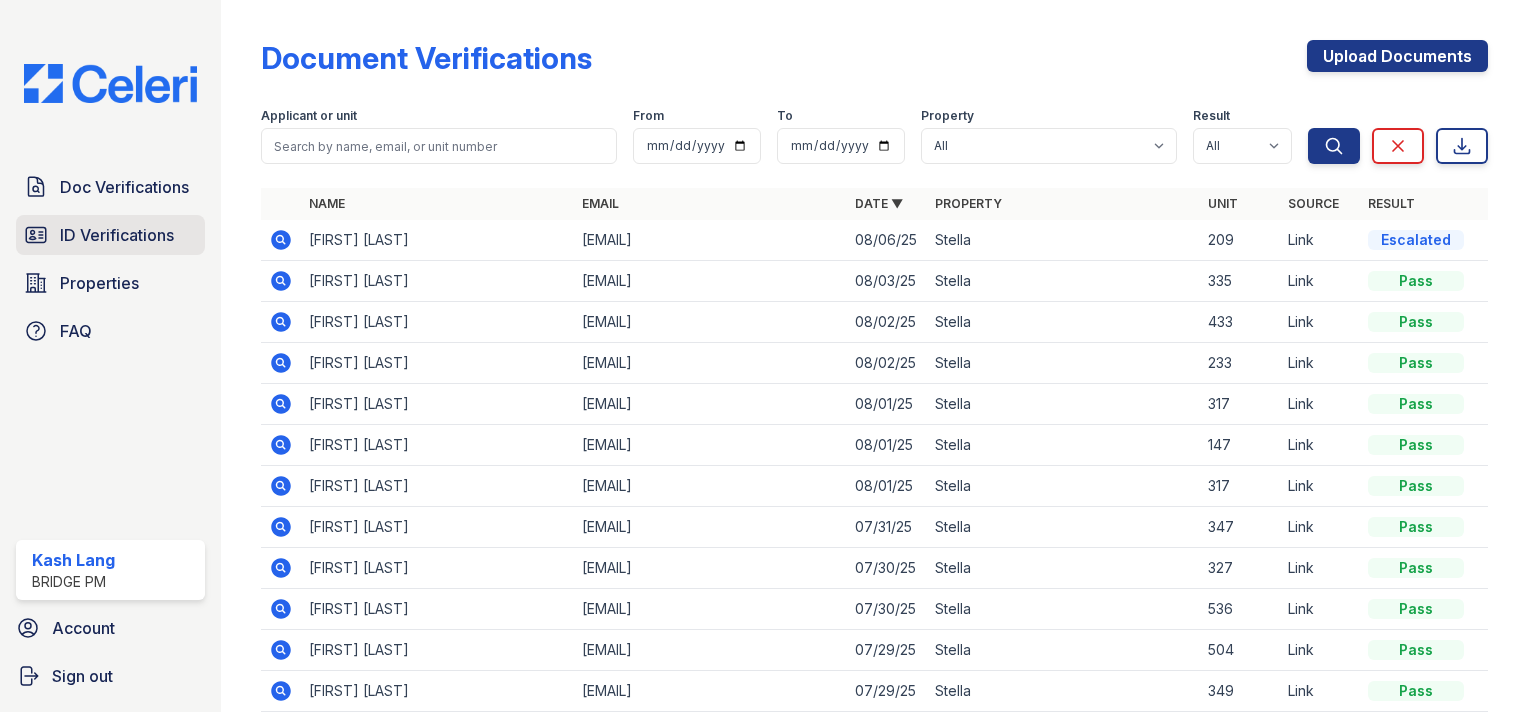click on "ID Verifications" at bounding box center (110, 235) 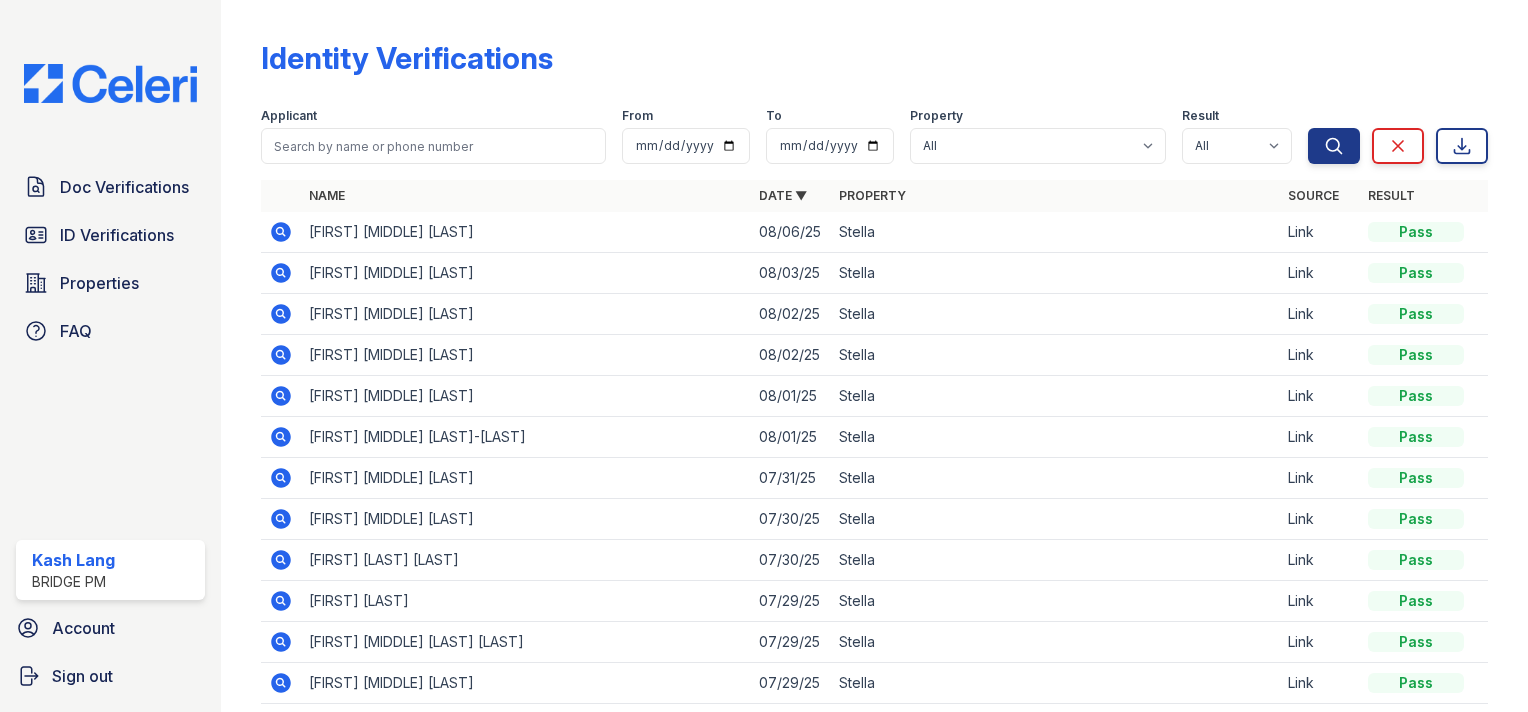 click 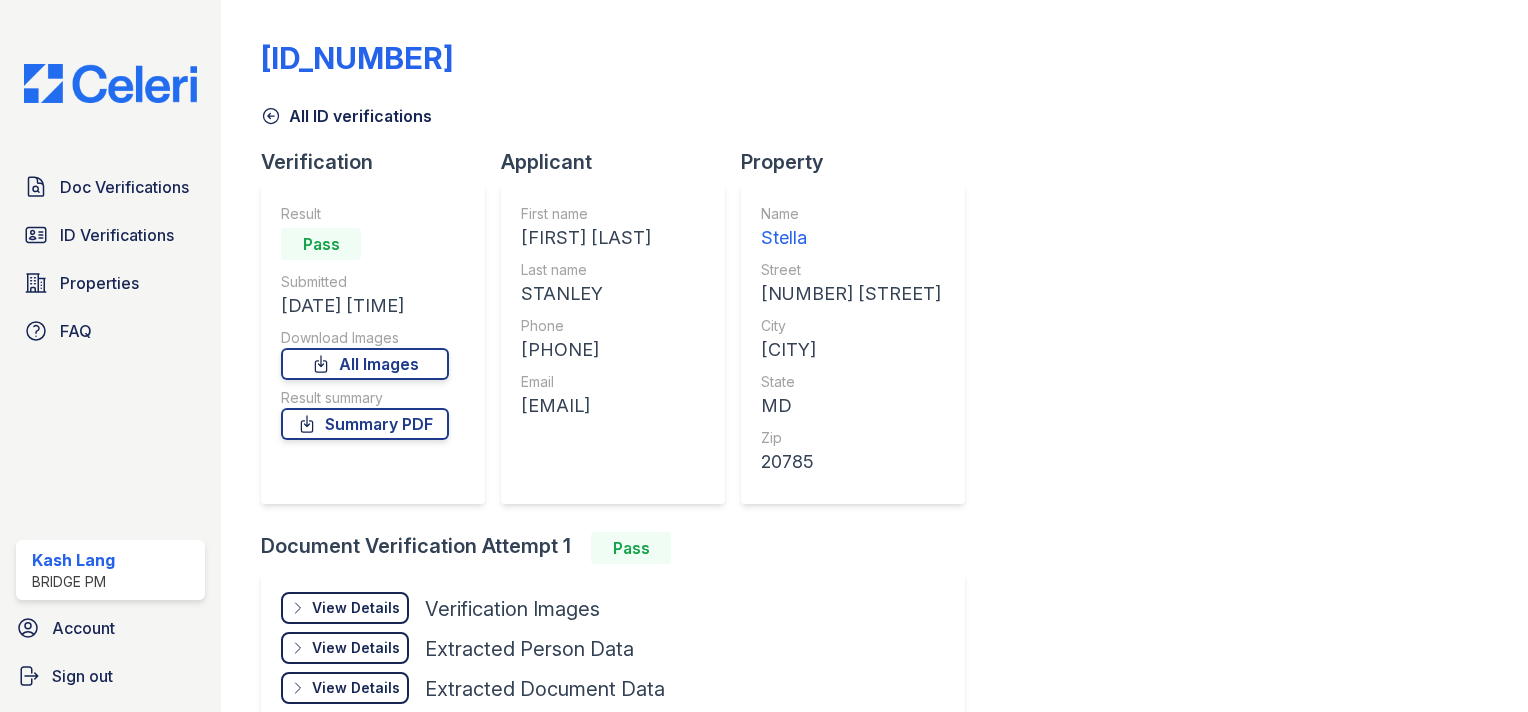 scroll, scrollTop: 0, scrollLeft: 0, axis: both 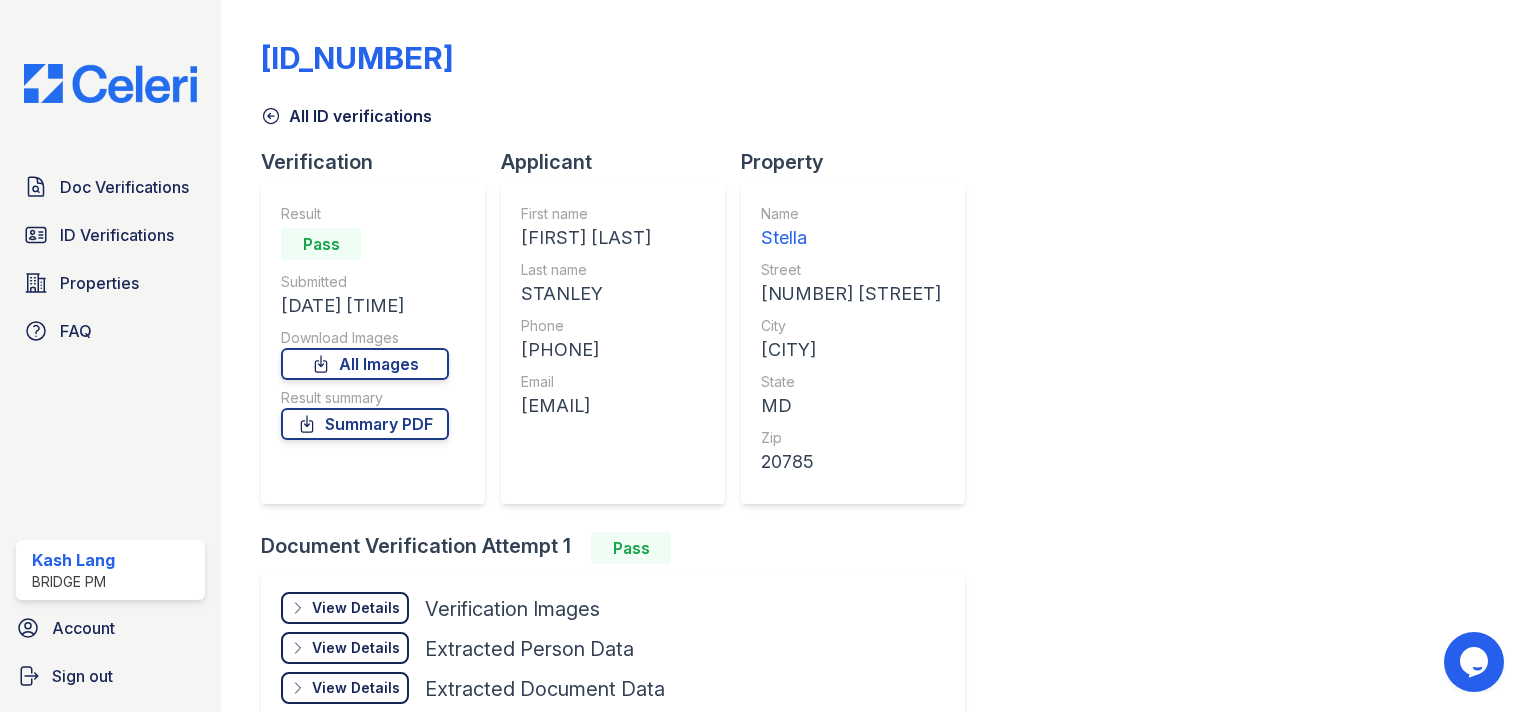 click on "View Details" at bounding box center [356, 608] 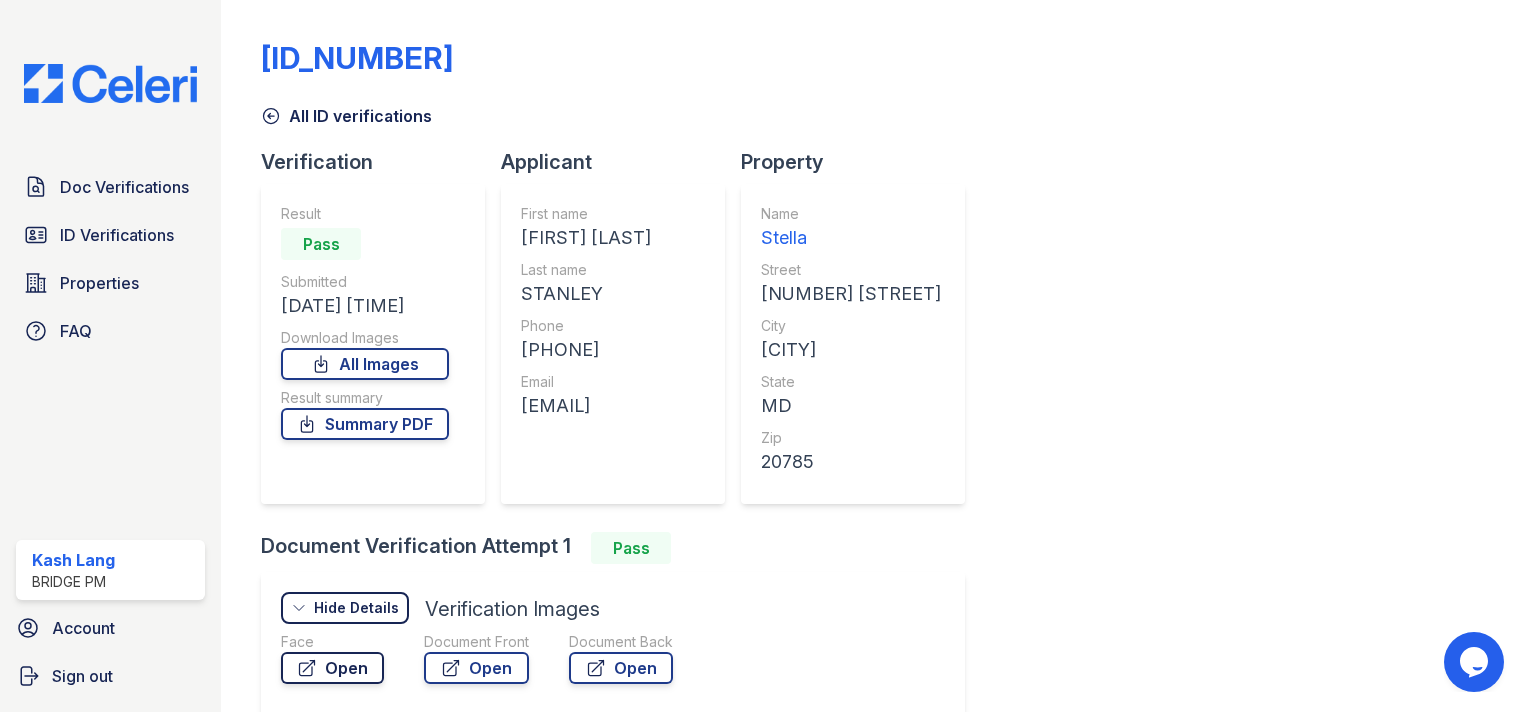 click on "Open" at bounding box center [332, 668] 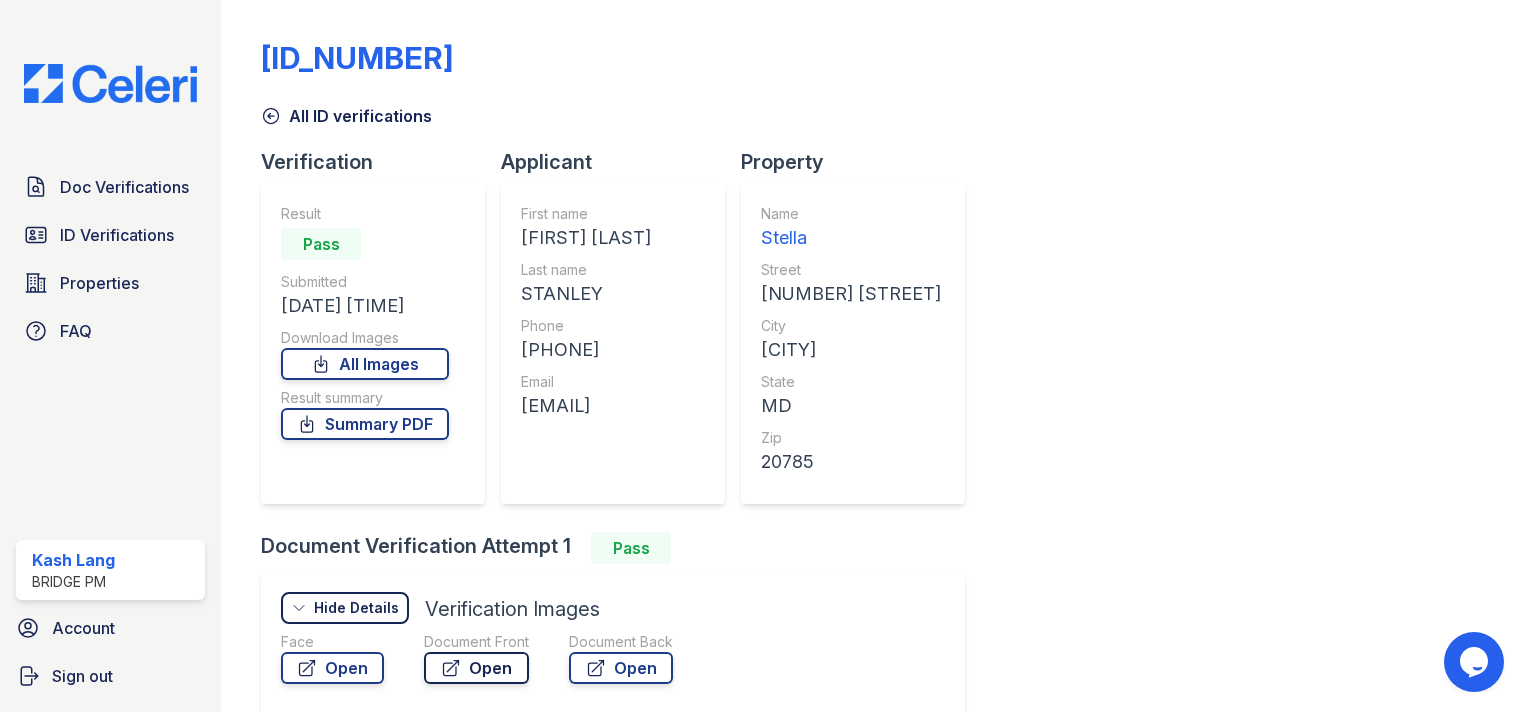 click on "Open" at bounding box center (476, 668) 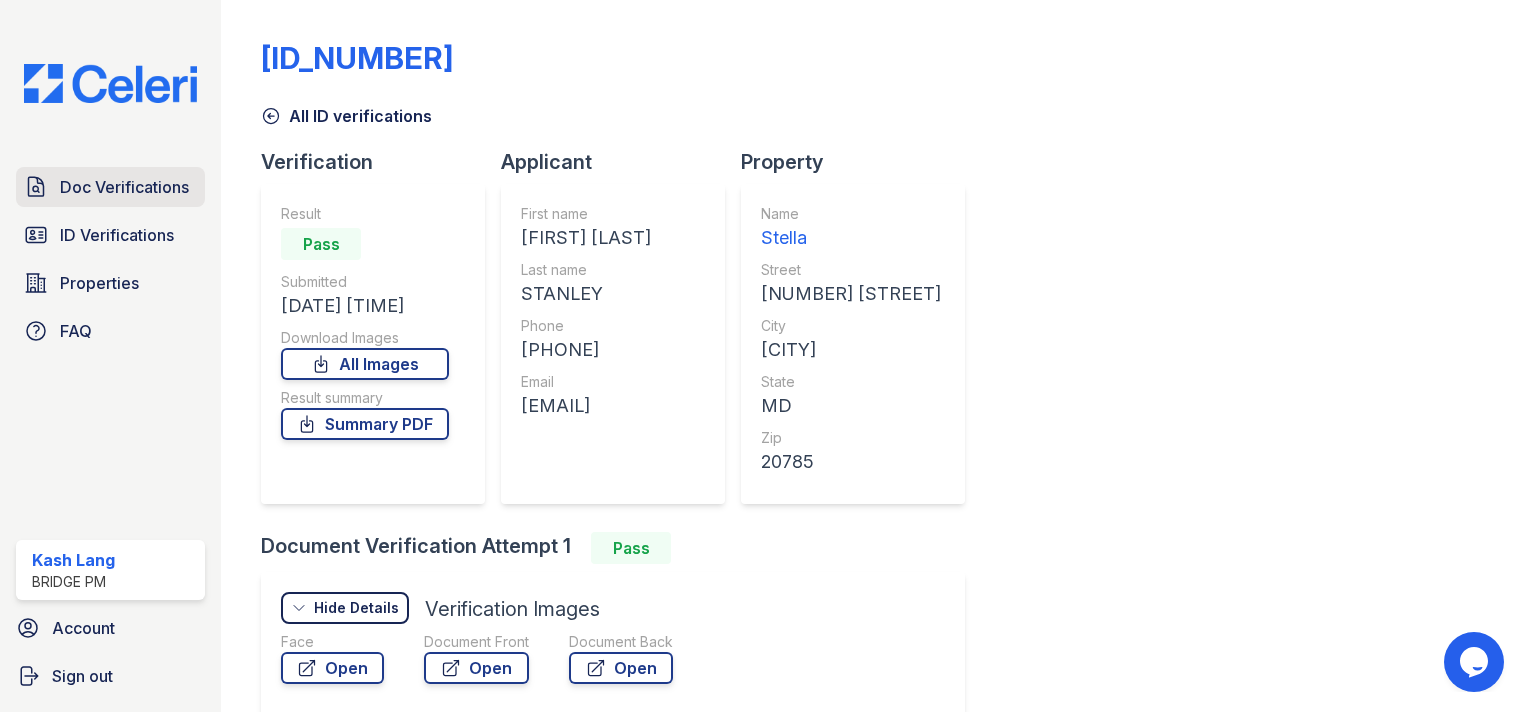click on "Doc Verifications" at bounding box center (124, 187) 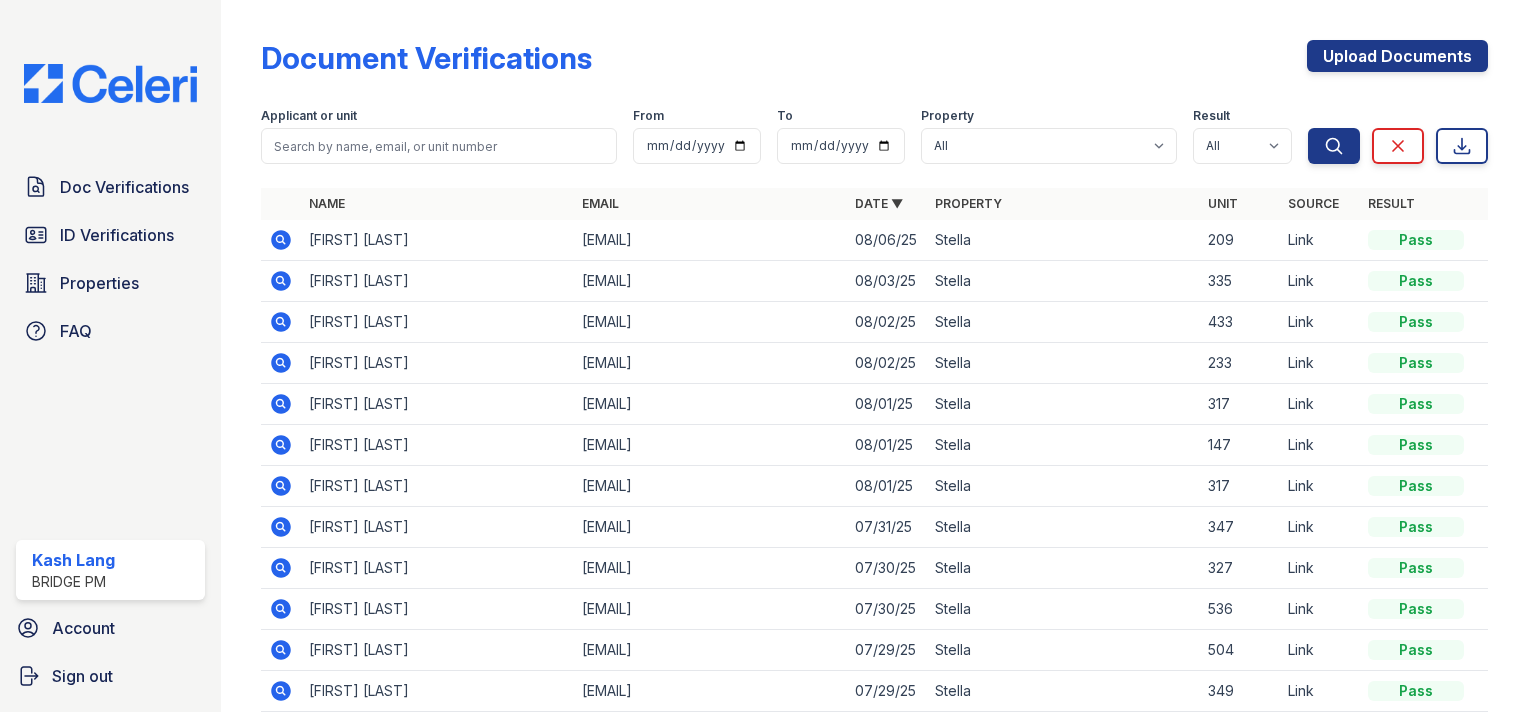 click 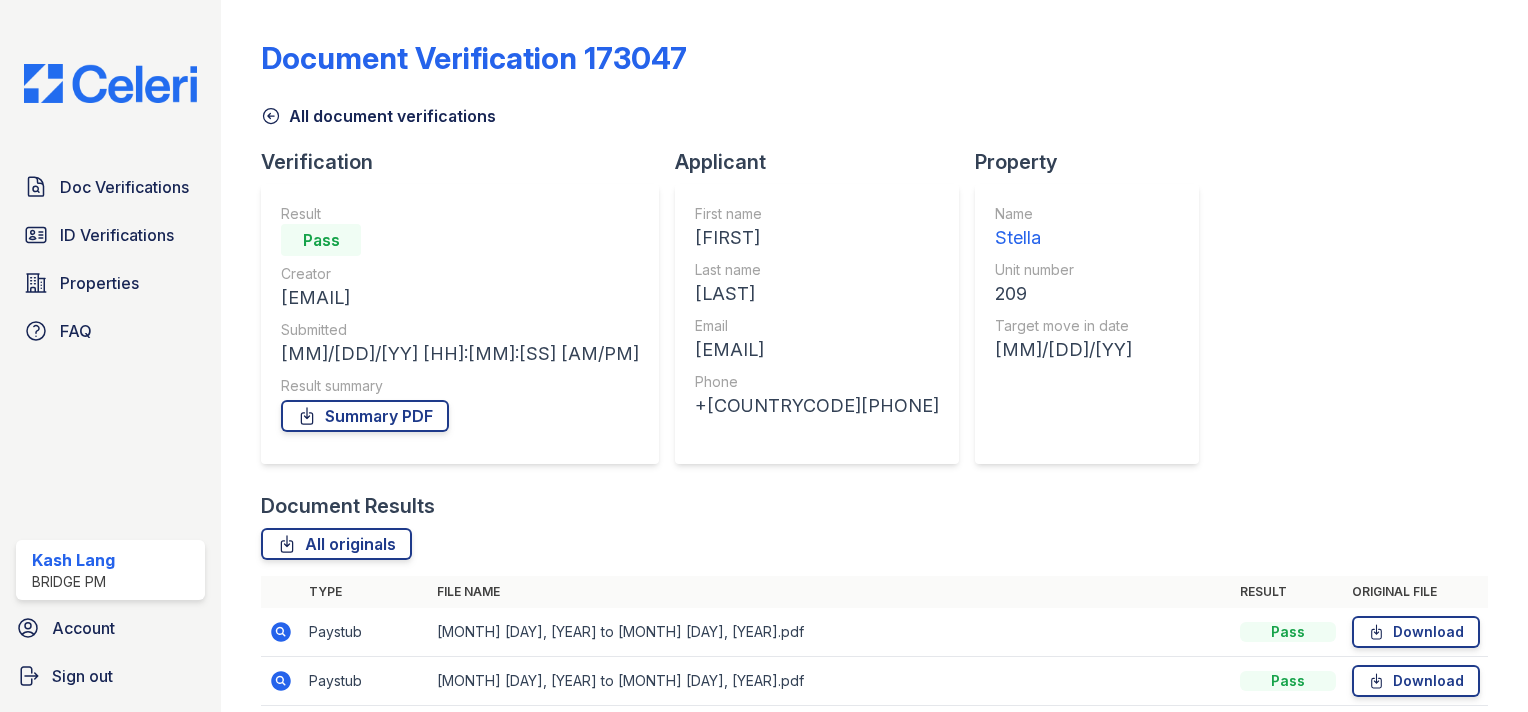 scroll, scrollTop: 0, scrollLeft: 0, axis: both 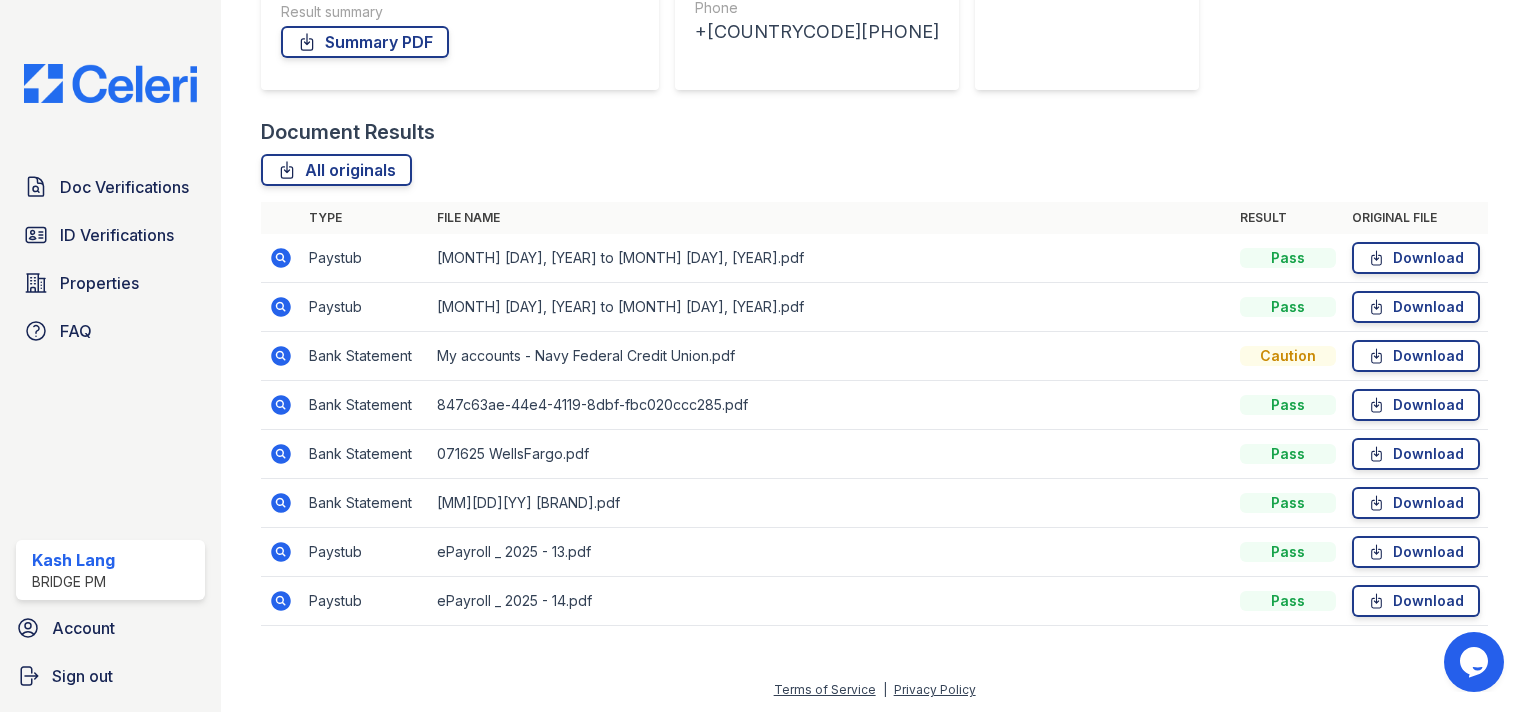 click at bounding box center (281, 307) 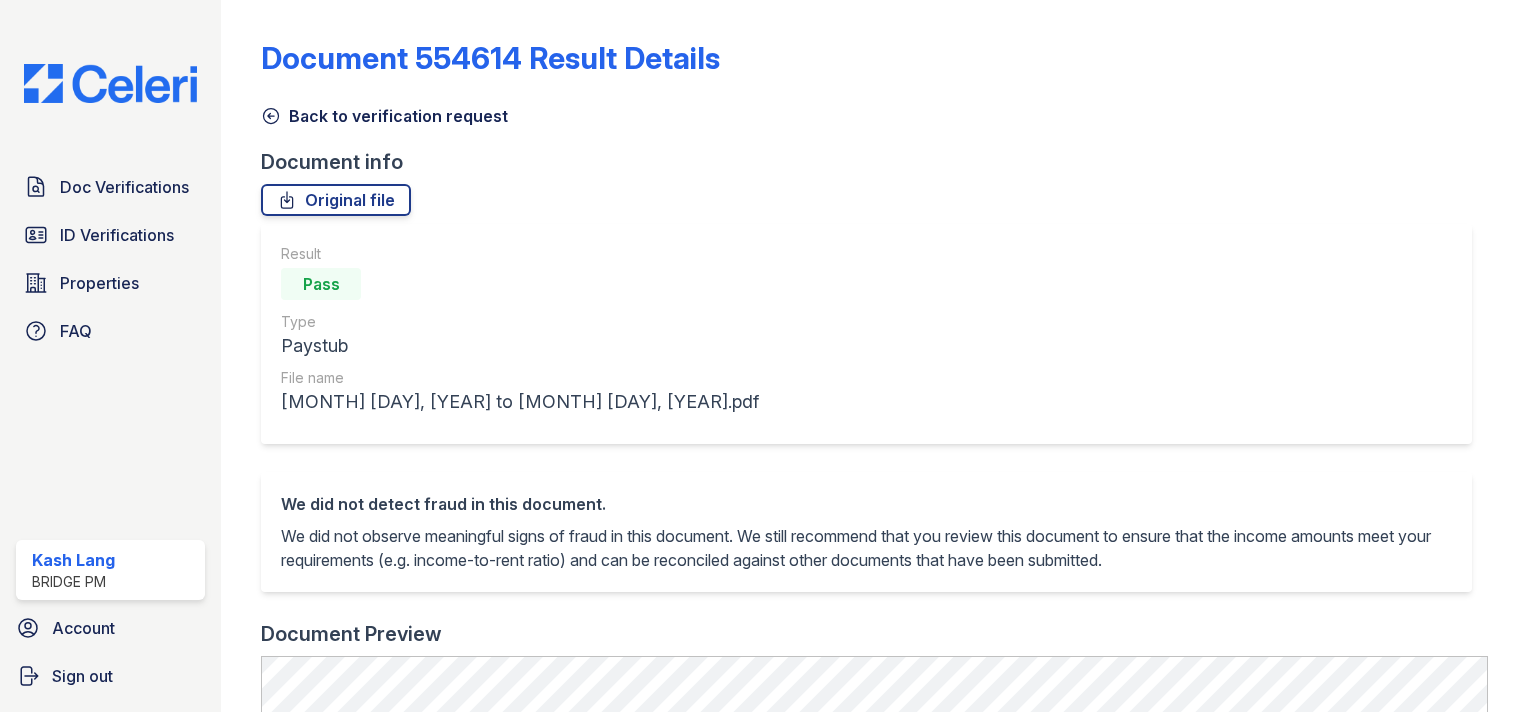 scroll, scrollTop: 0, scrollLeft: 0, axis: both 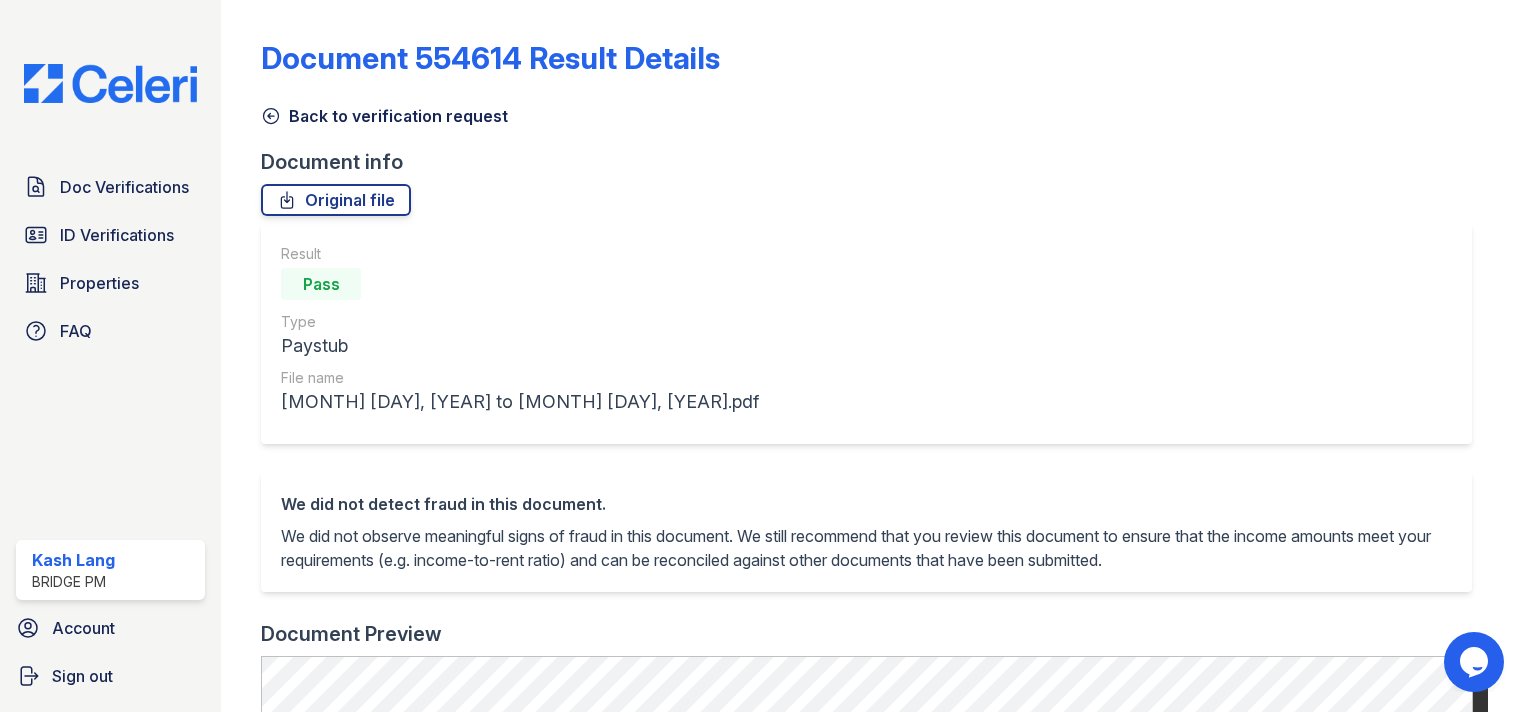 click 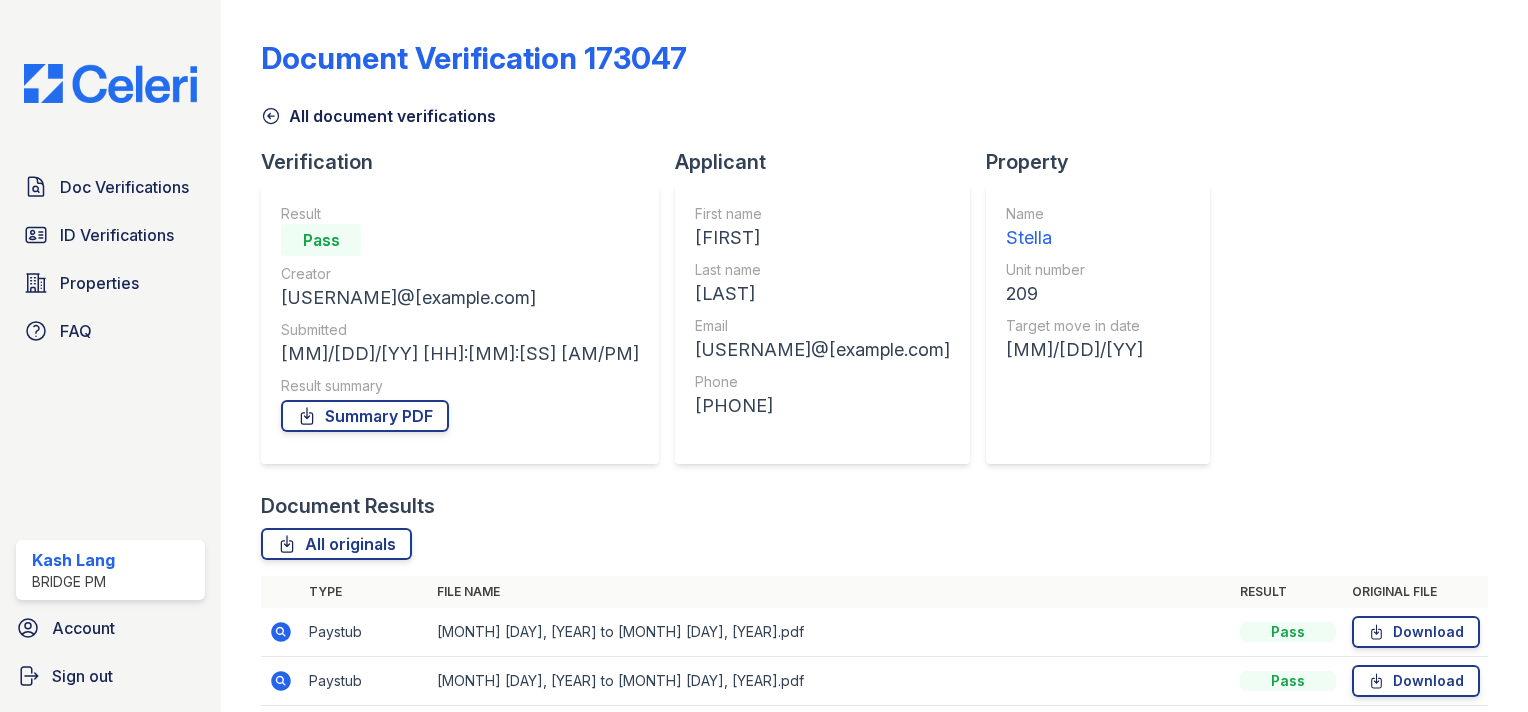 scroll, scrollTop: 374, scrollLeft: 0, axis: vertical 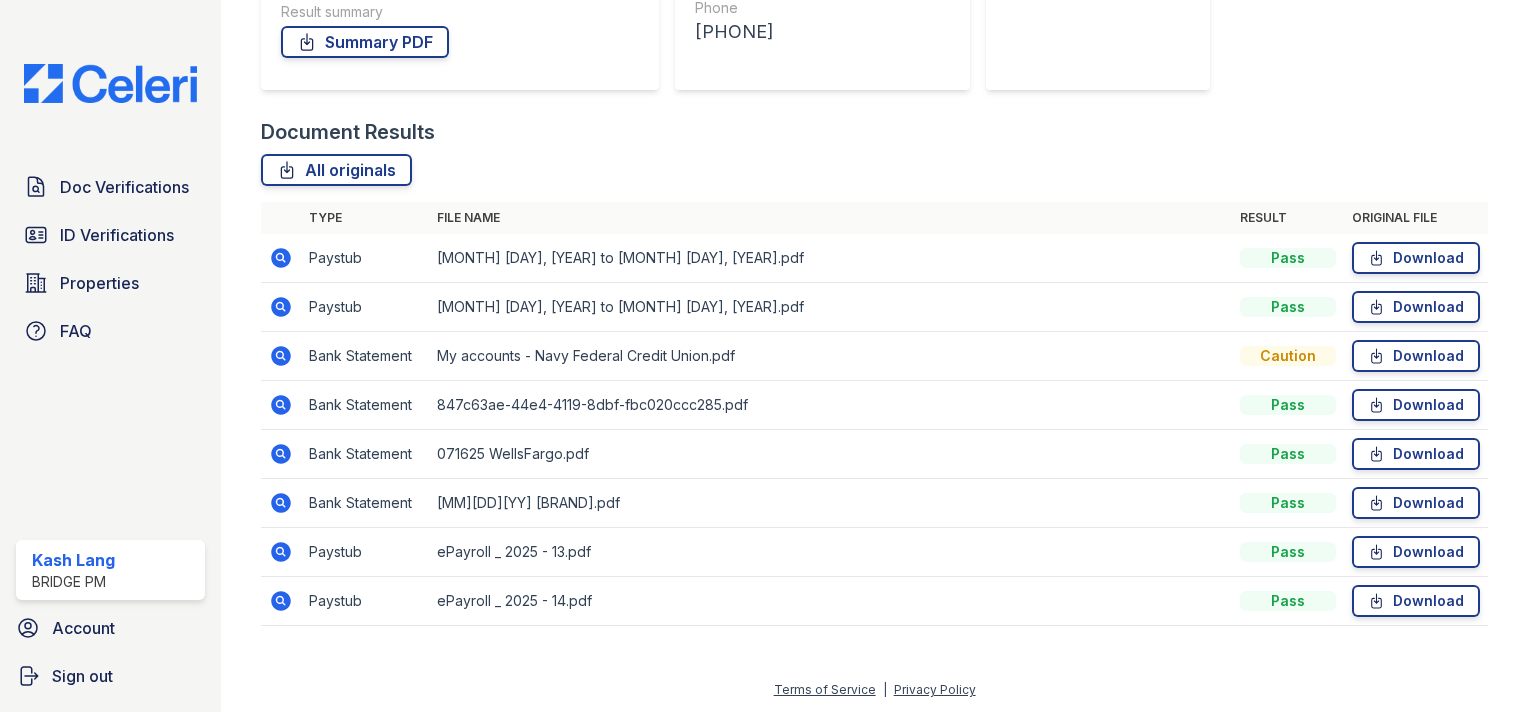 click 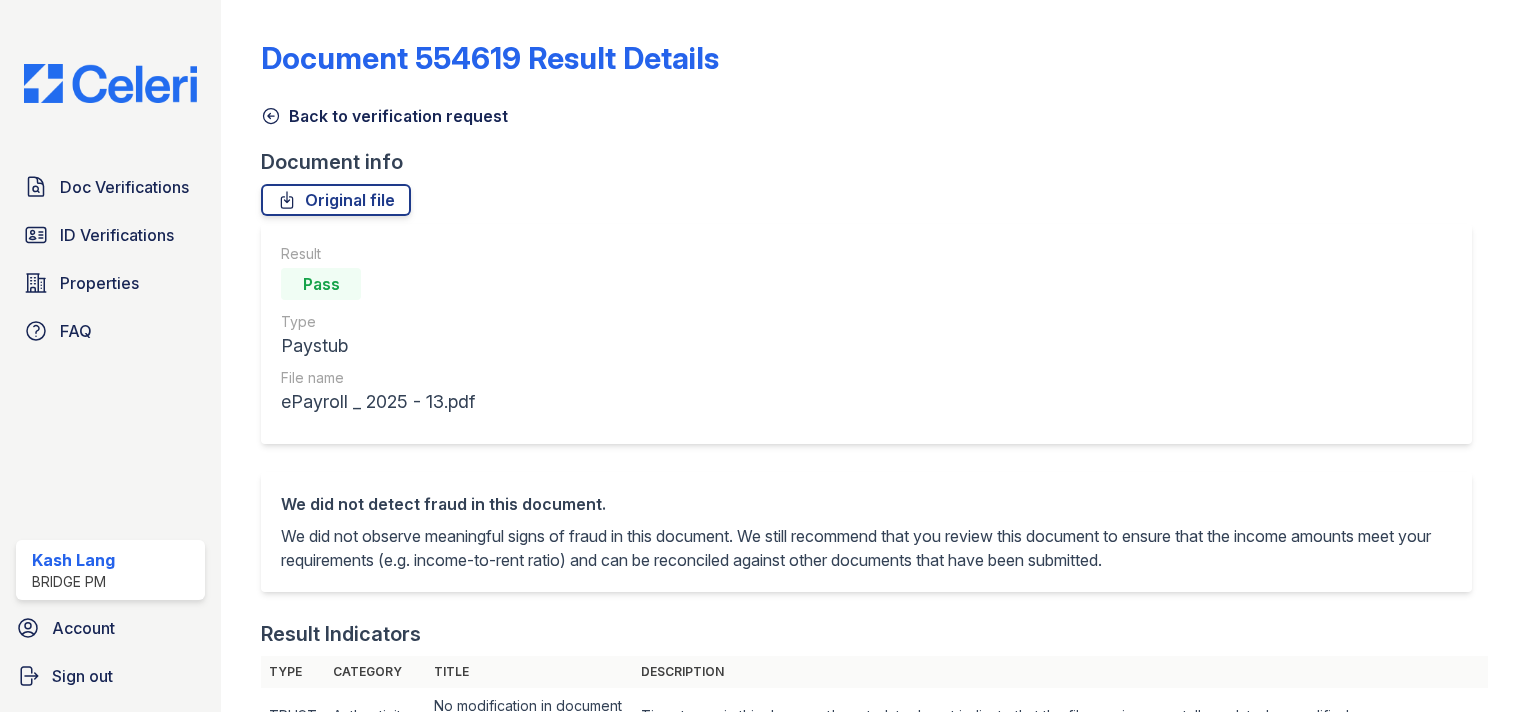 scroll, scrollTop: 0, scrollLeft: 0, axis: both 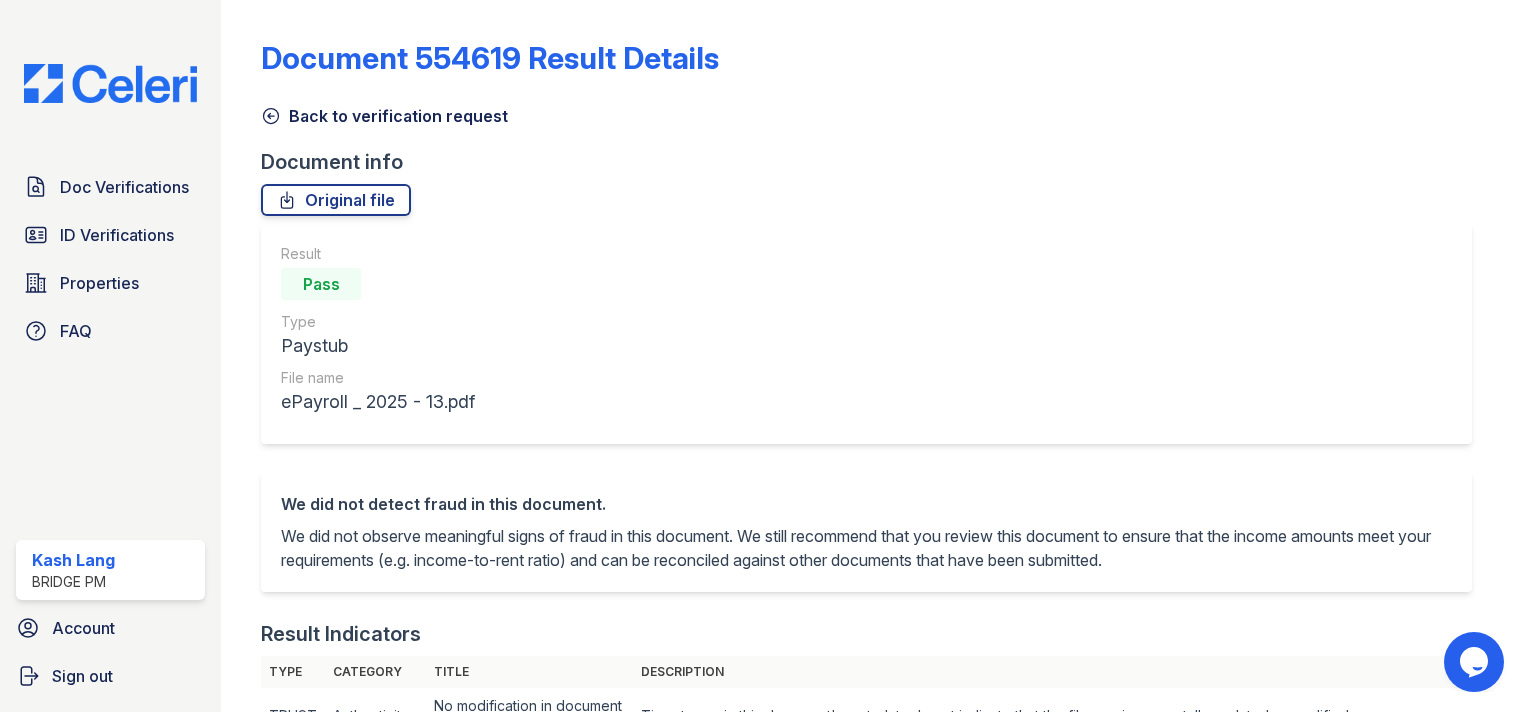 click 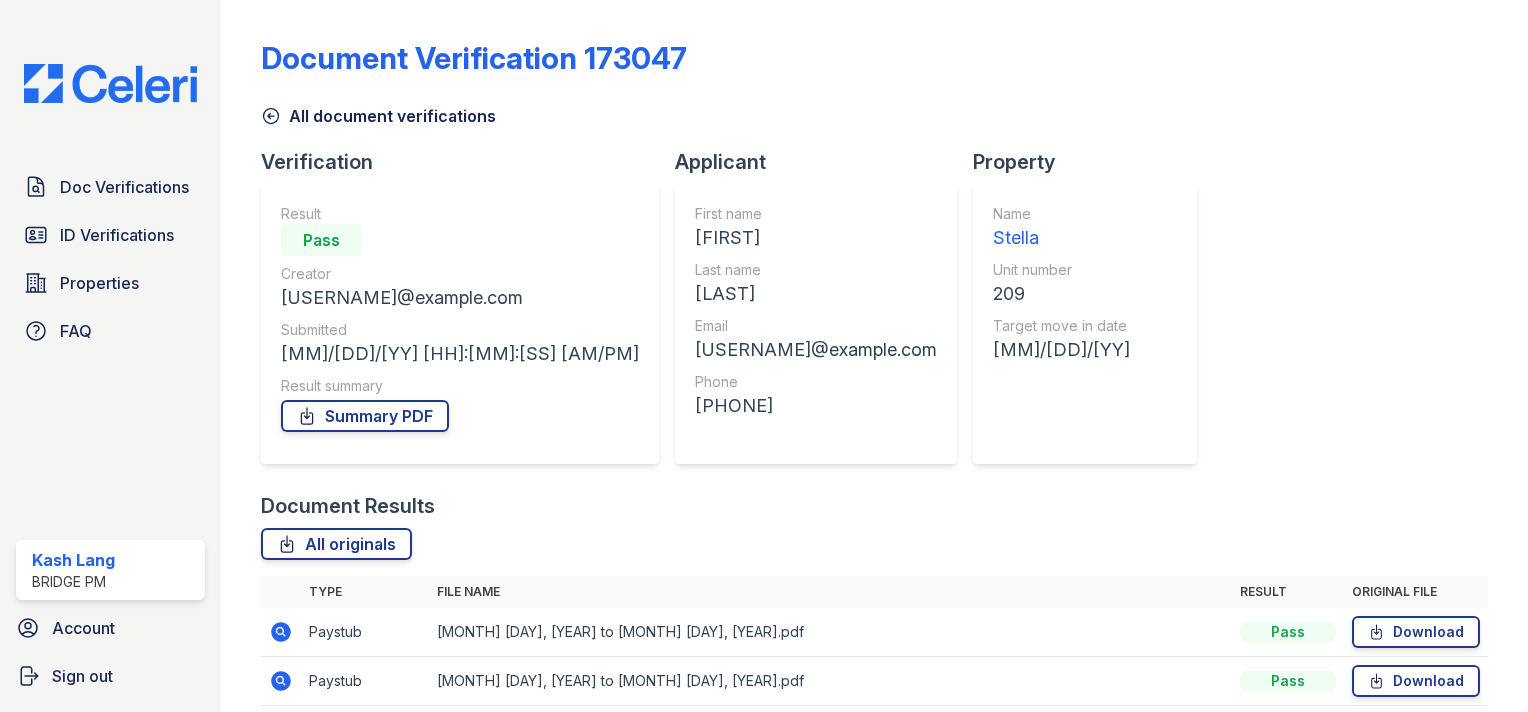 scroll, scrollTop: 374, scrollLeft: 0, axis: vertical 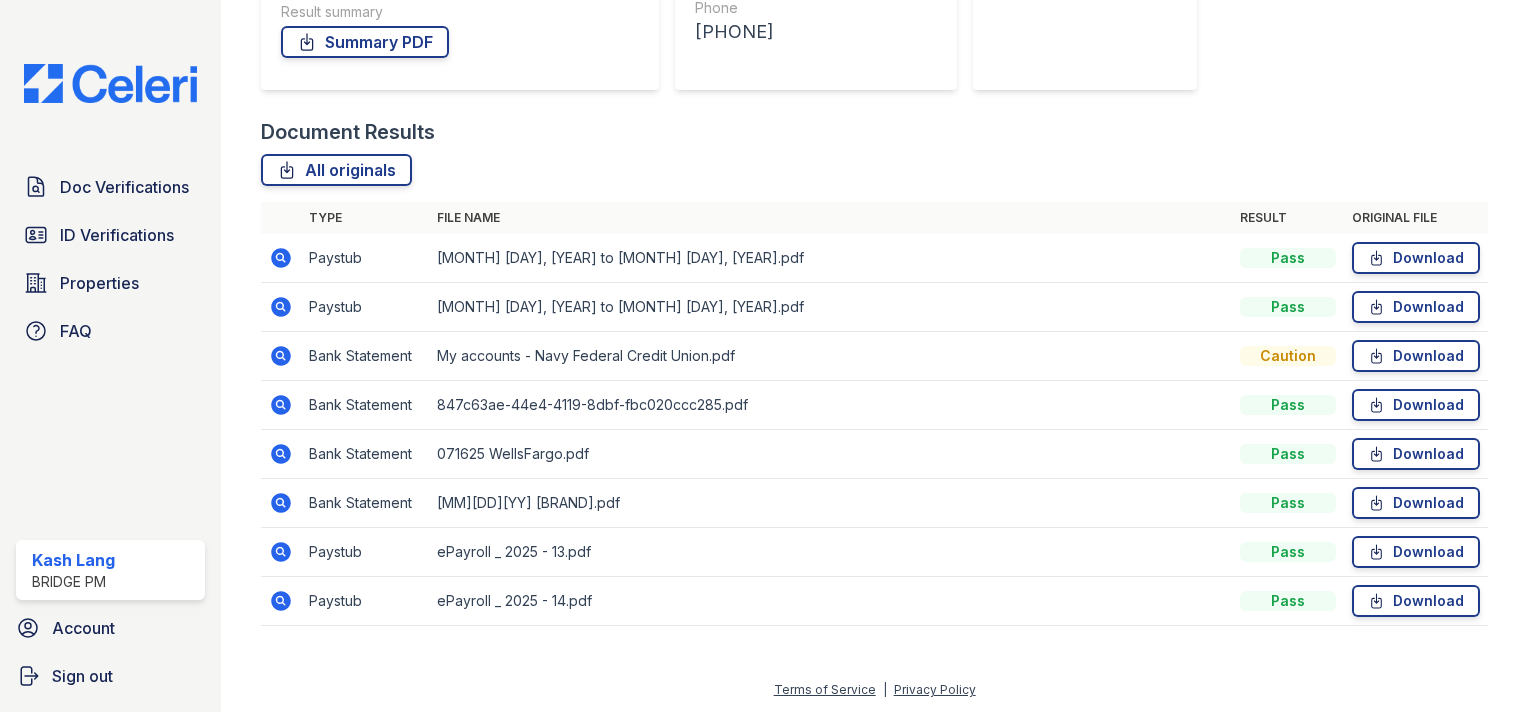 click 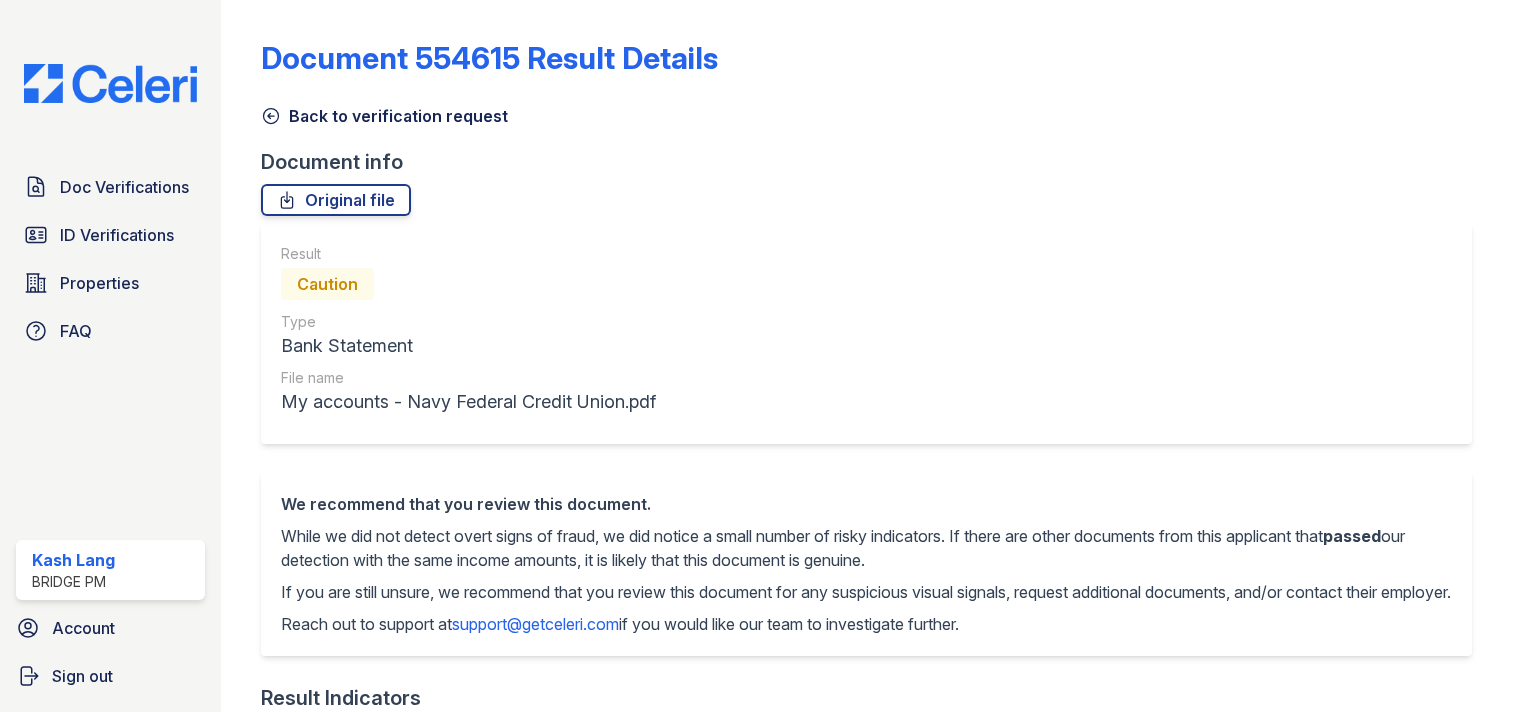 scroll, scrollTop: 0, scrollLeft: 0, axis: both 